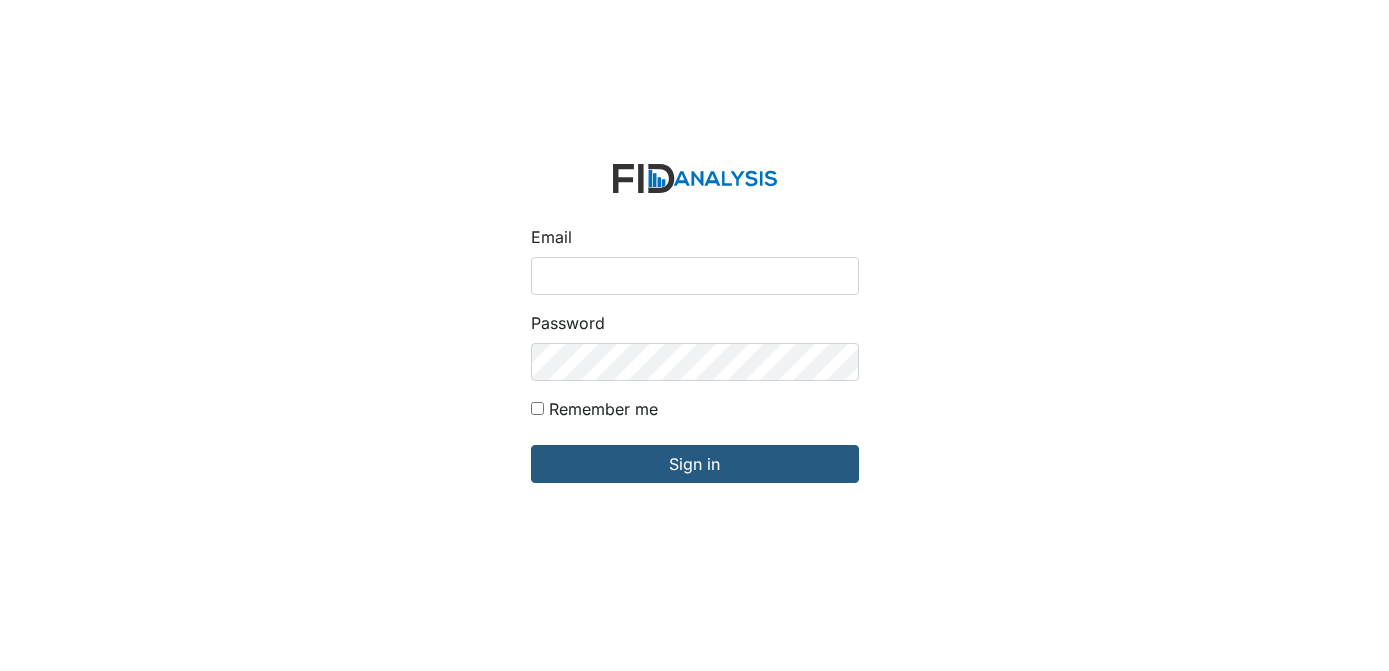 scroll, scrollTop: 0, scrollLeft: 0, axis: both 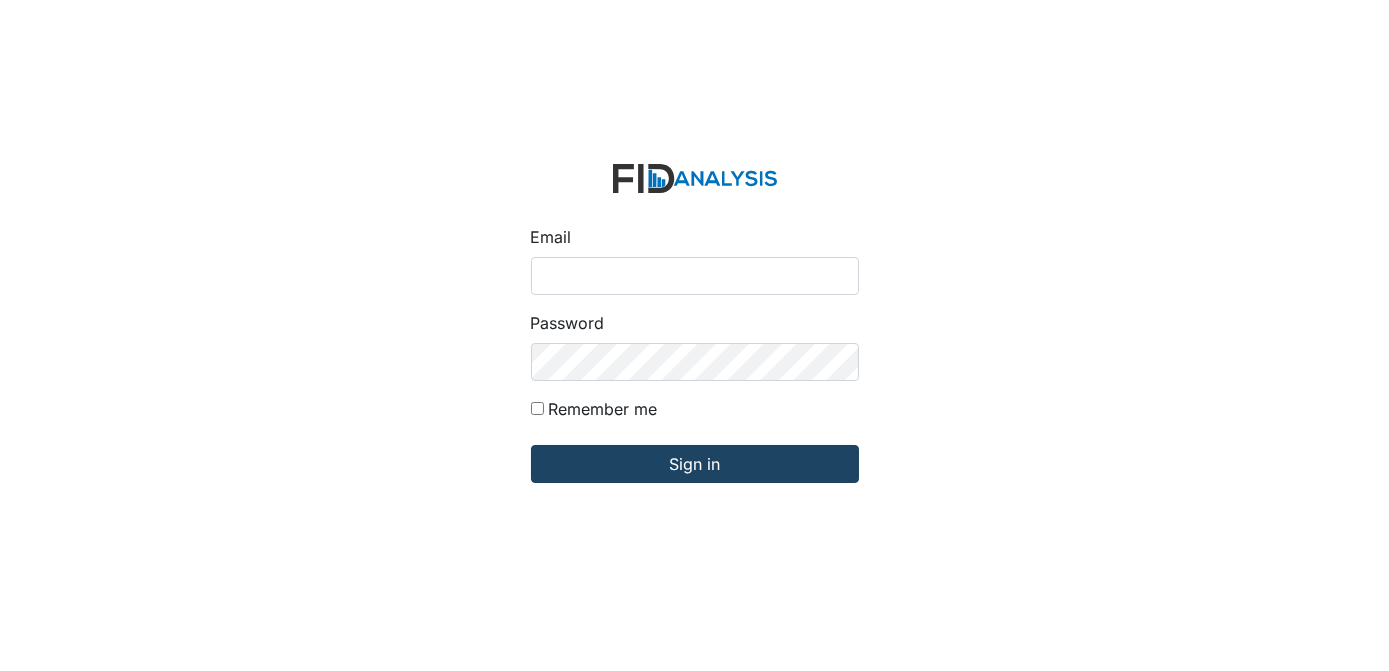 type on "tponton@lifeincorporated.com" 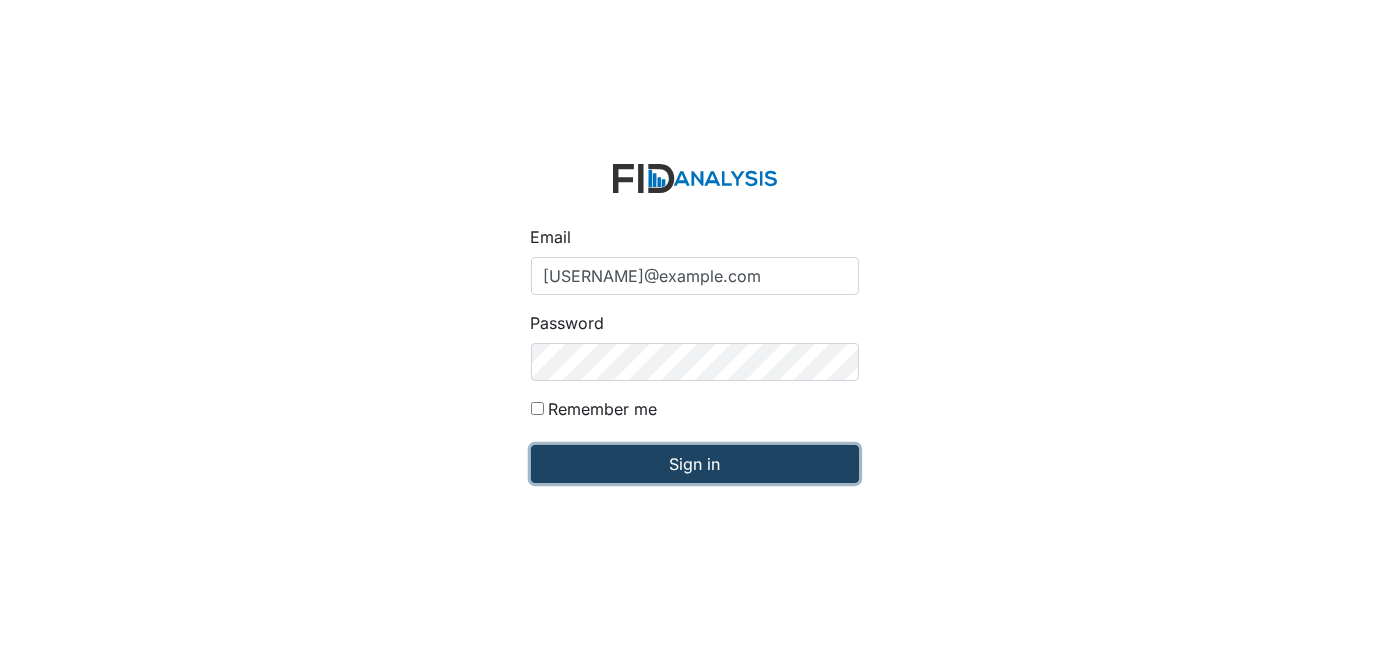 click on "Sign in" at bounding box center (695, 464) 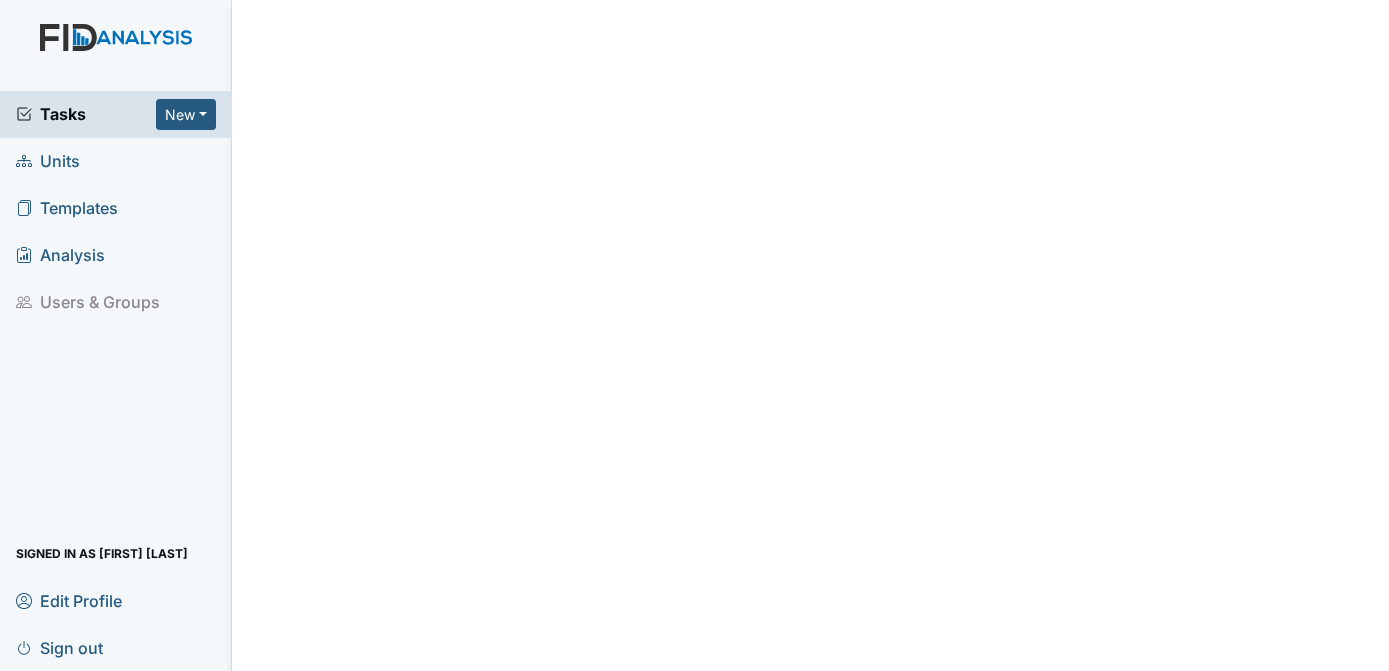 scroll, scrollTop: 0, scrollLeft: 0, axis: both 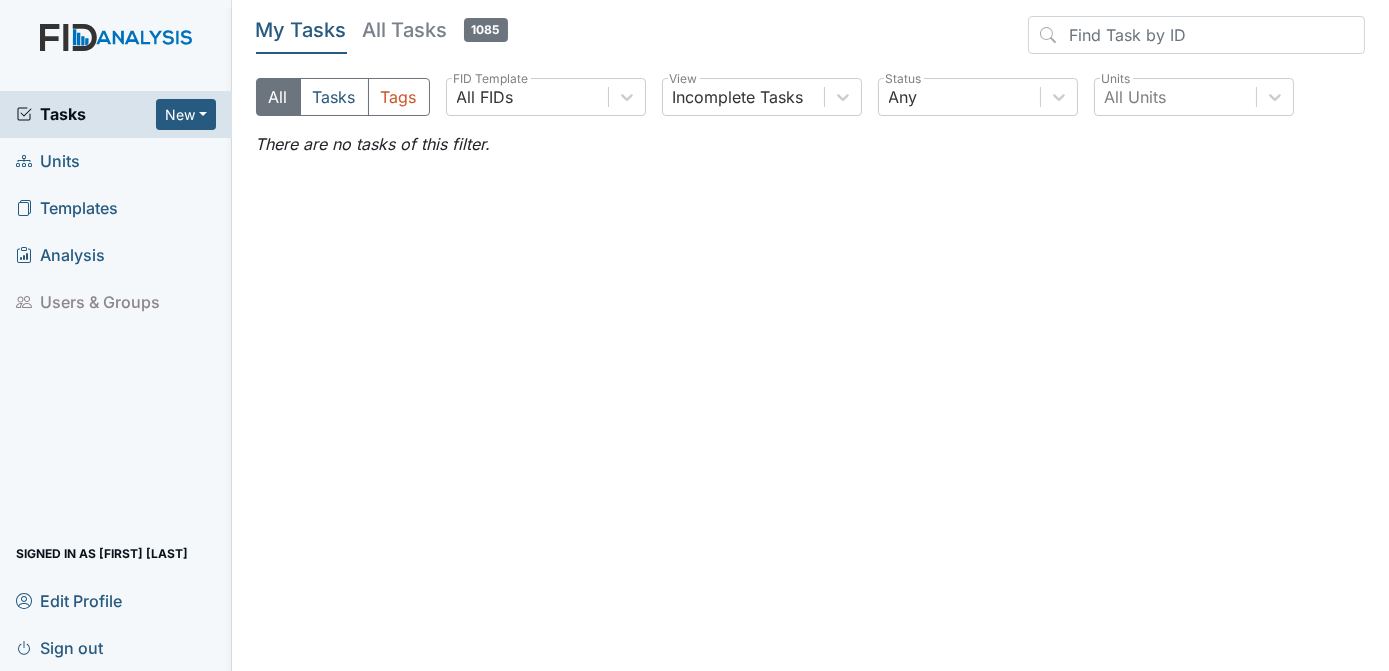 click on "Units" at bounding box center [116, 161] 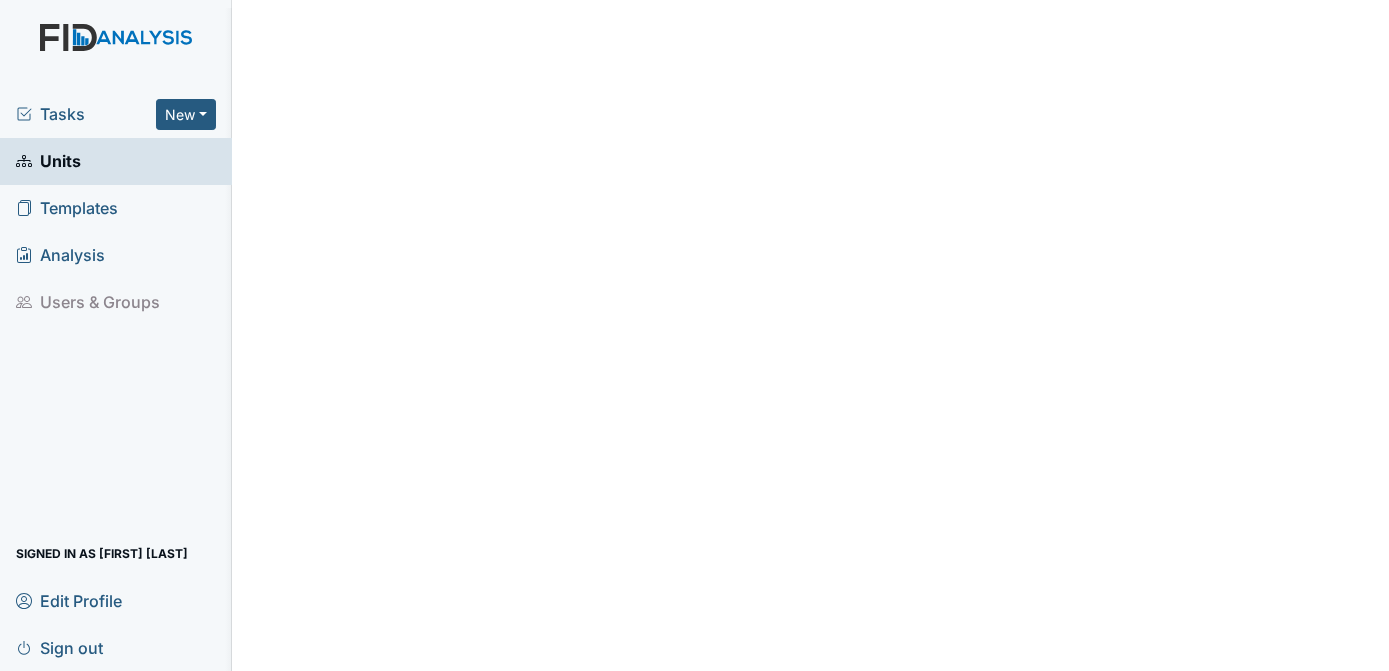 scroll, scrollTop: 0, scrollLeft: 0, axis: both 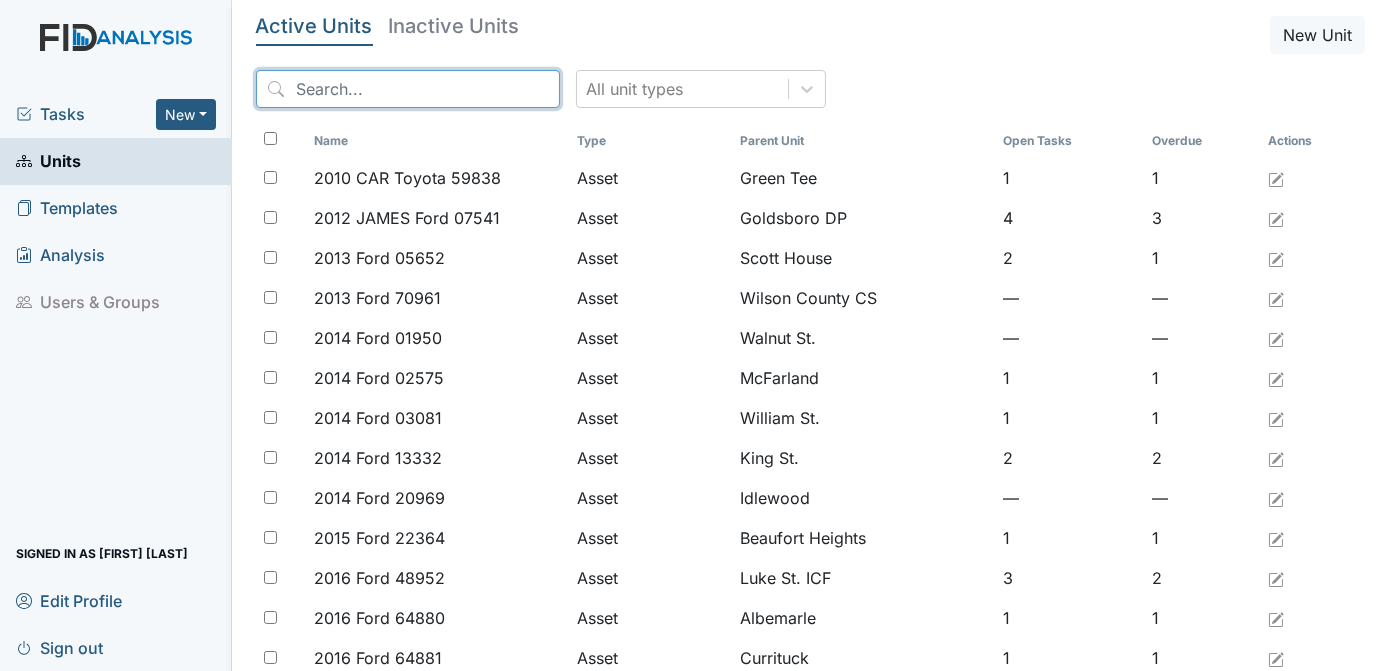click at bounding box center [408, 89] 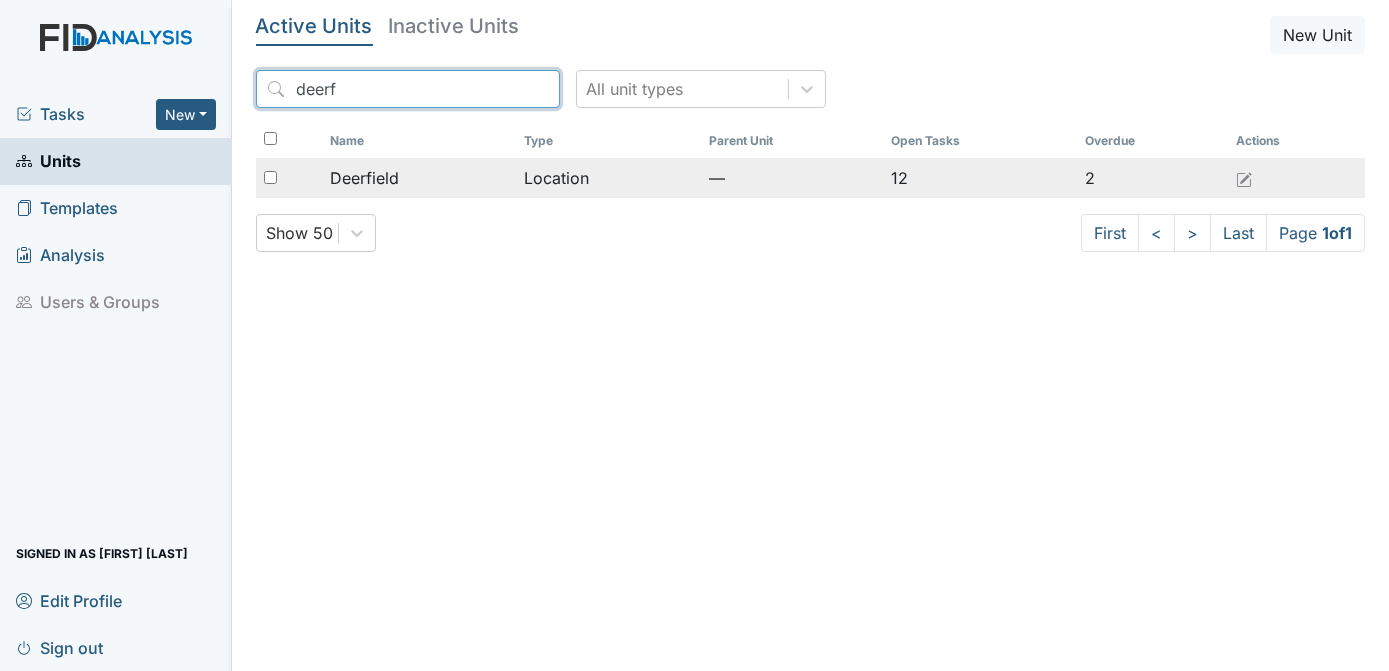type on "deerf" 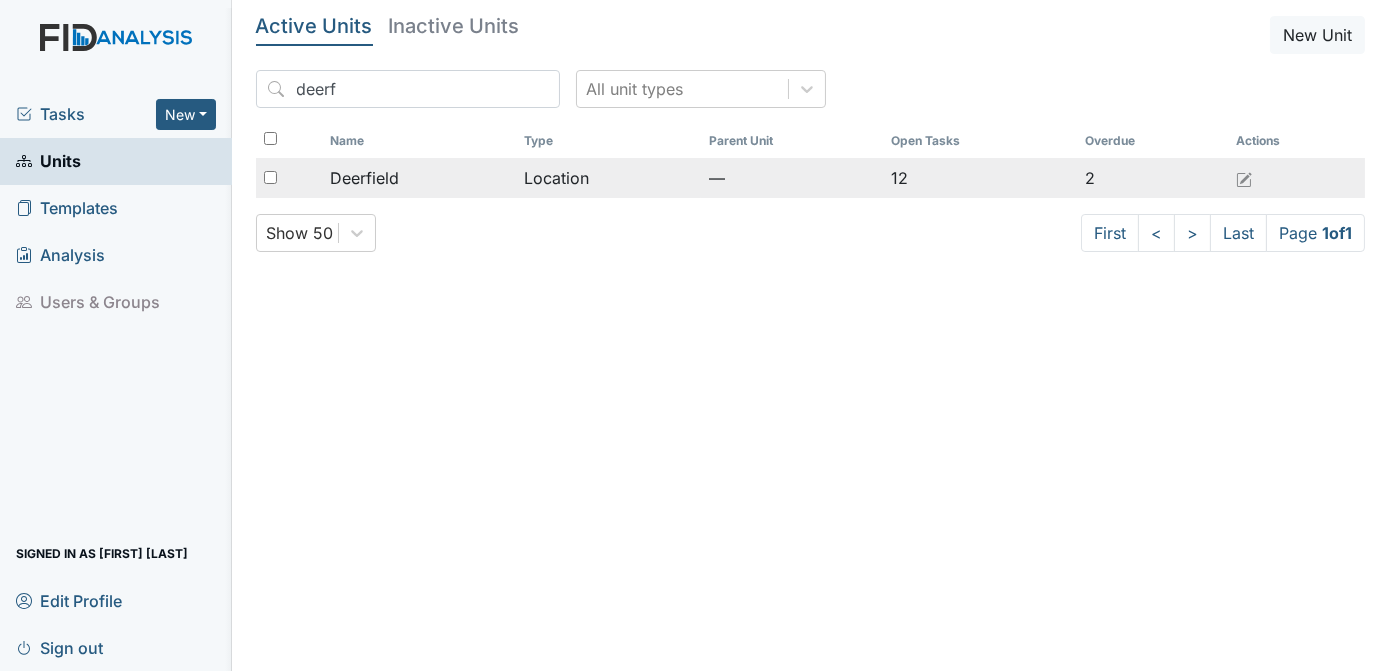 click at bounding box center [270, 177] 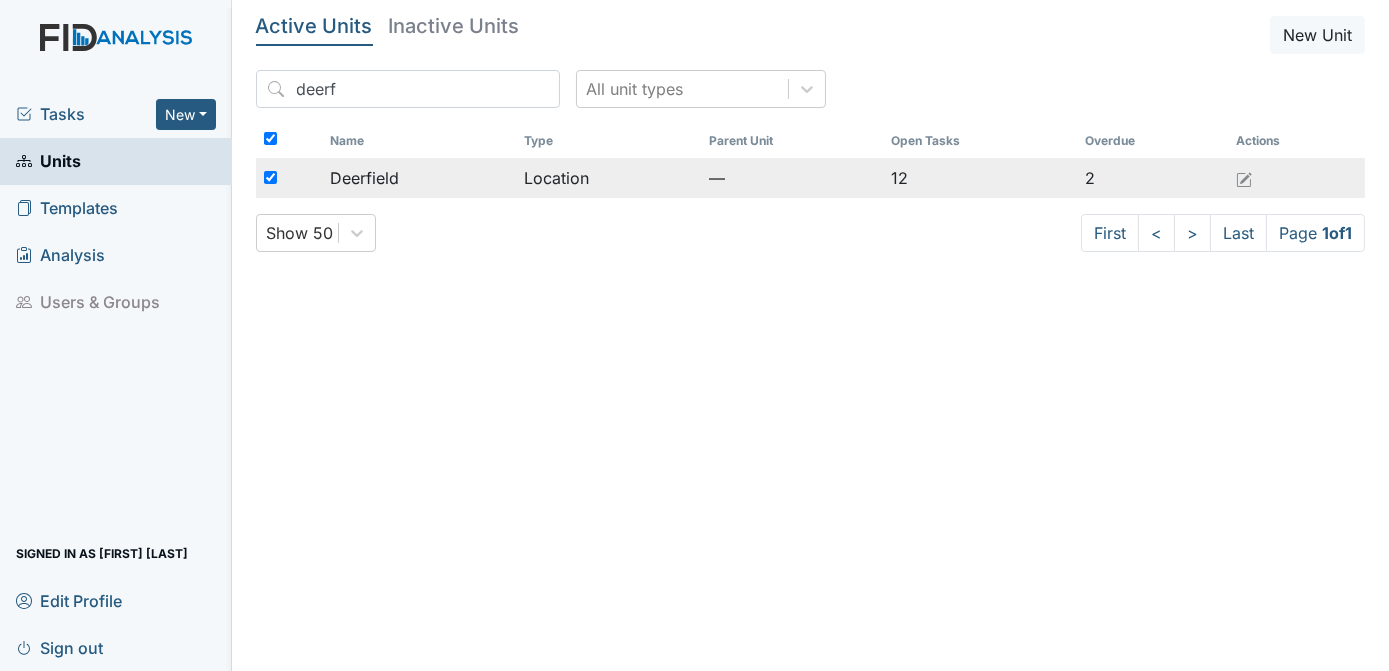 checkbox on "true" 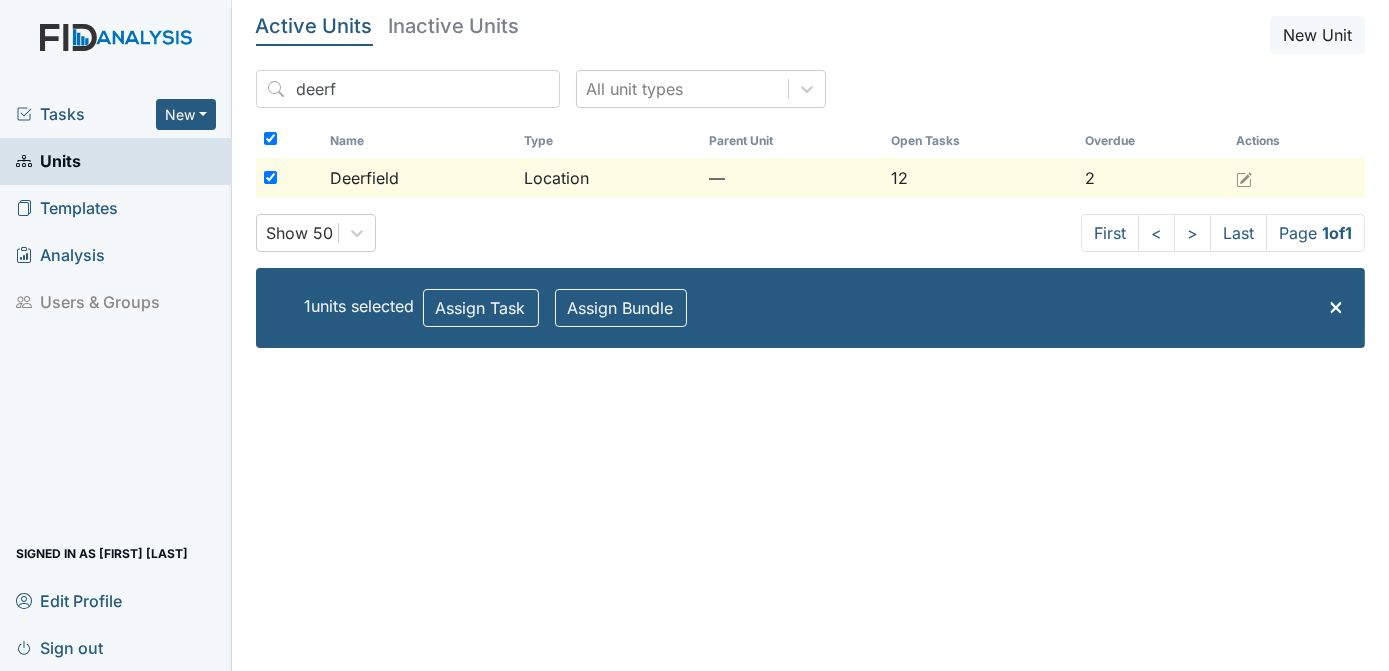 checkbox on "true" 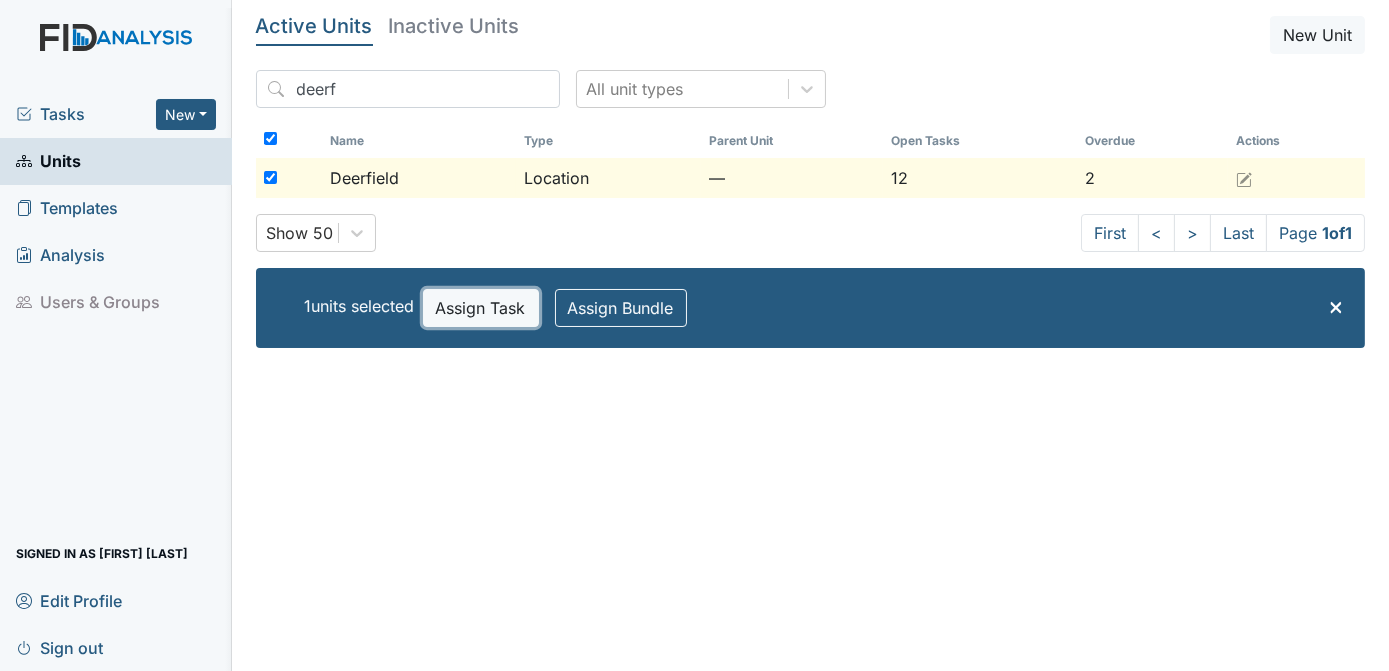 click on "Assign Task" at bounding box center [481, 308] 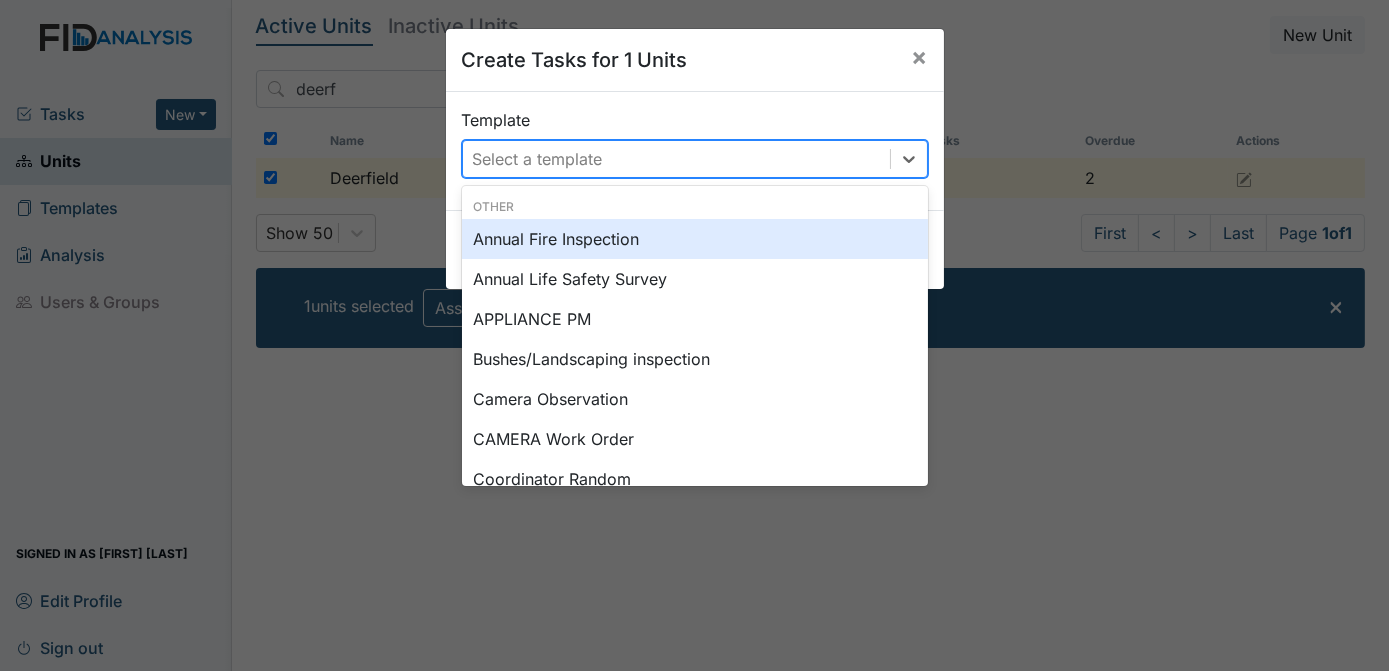 click on "Select a template" at bounding box center (538, 159) 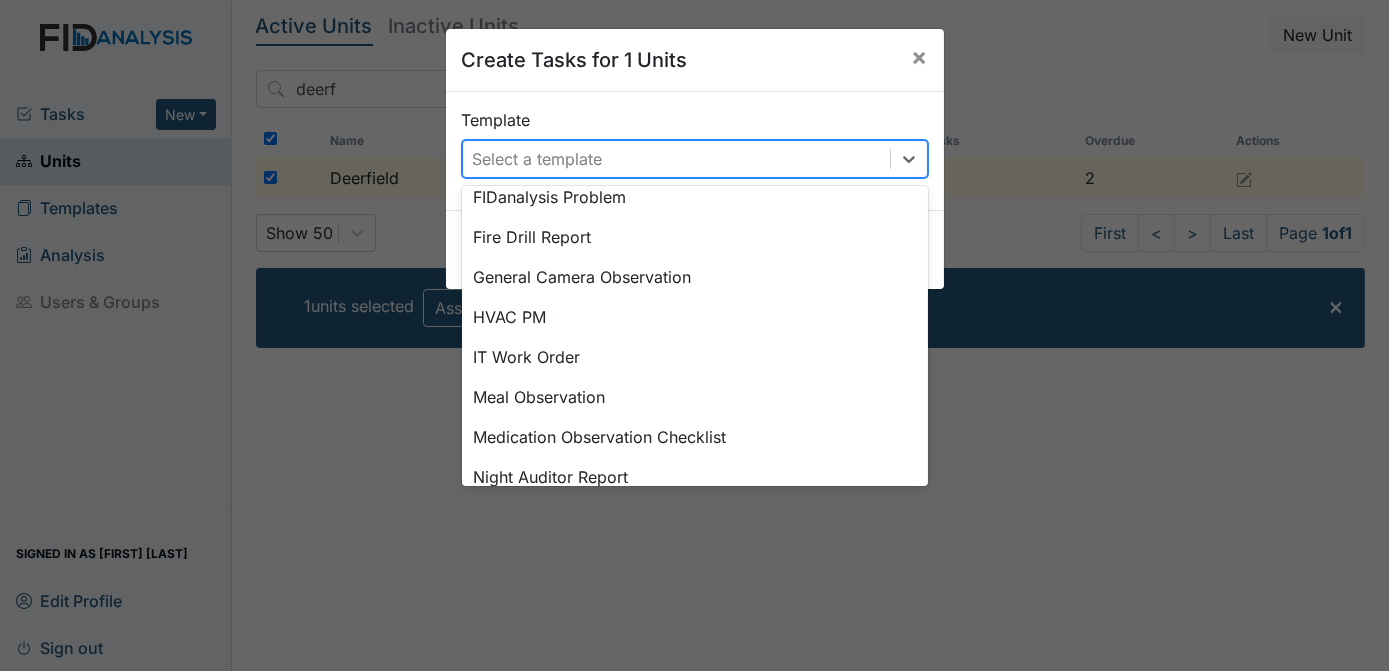 scroll, scrollTop: 456, scrollLeft: 0, axis: vertical 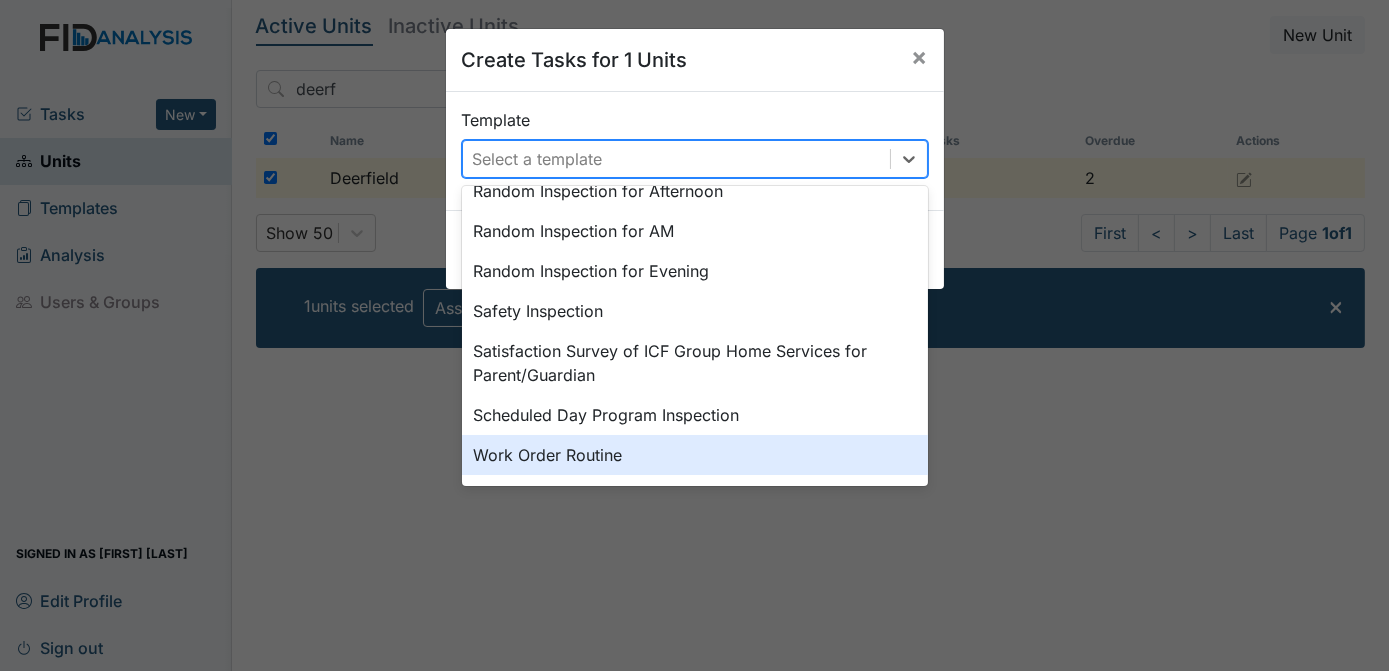 click on "Work Order Routine" at bounding box center [695, 455] 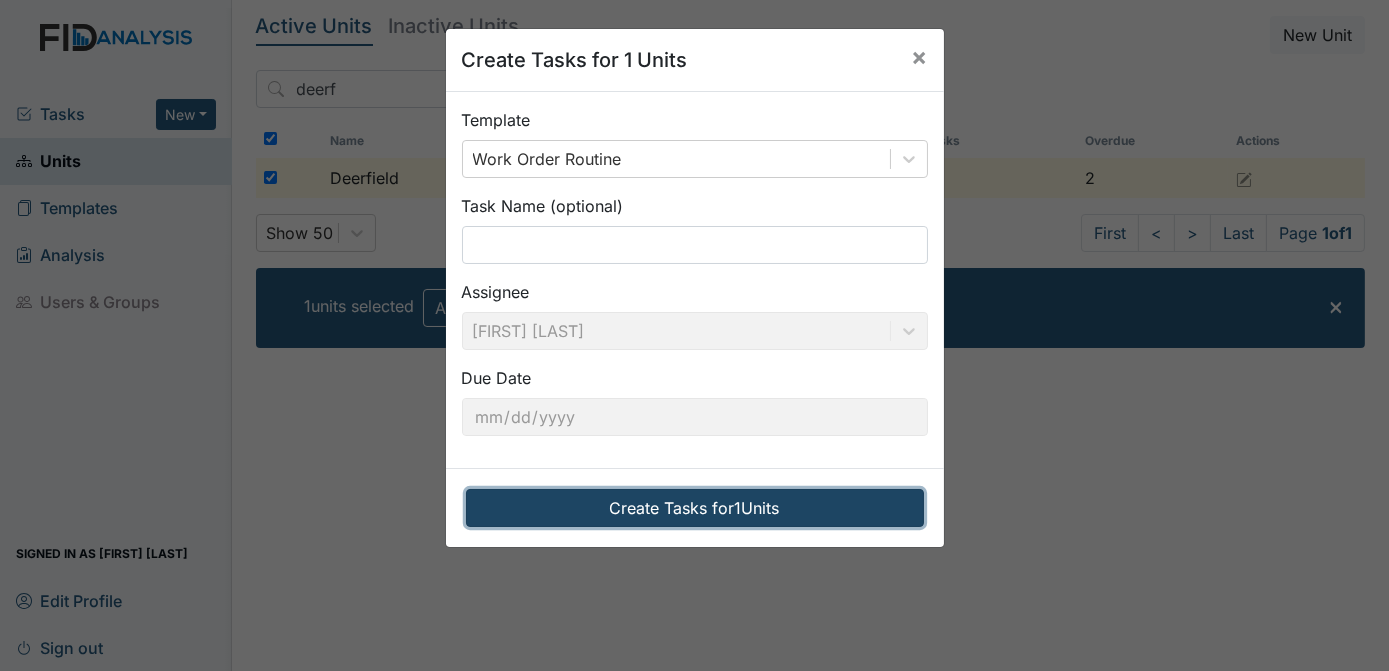 click on "Create Tasks for  1  Units" at bounding box center (695, 508) 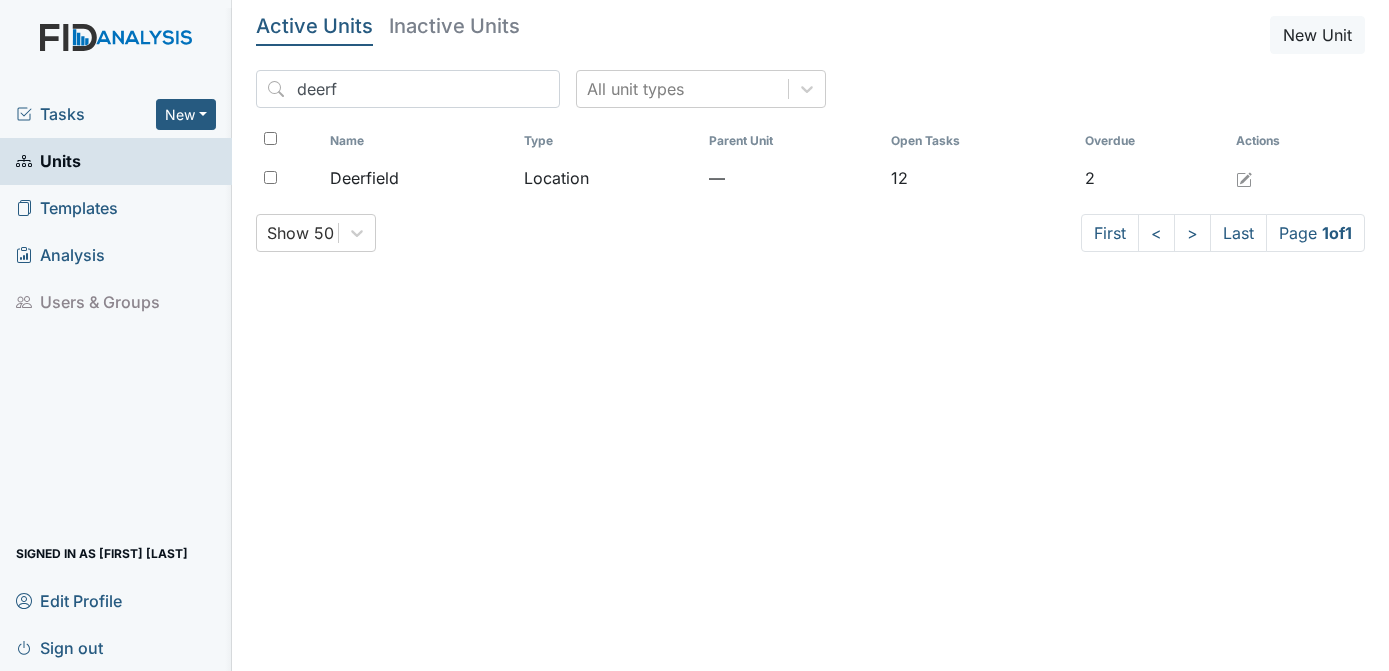 scroll, scrollTop: 0, scrollLeft: 0, axis: both 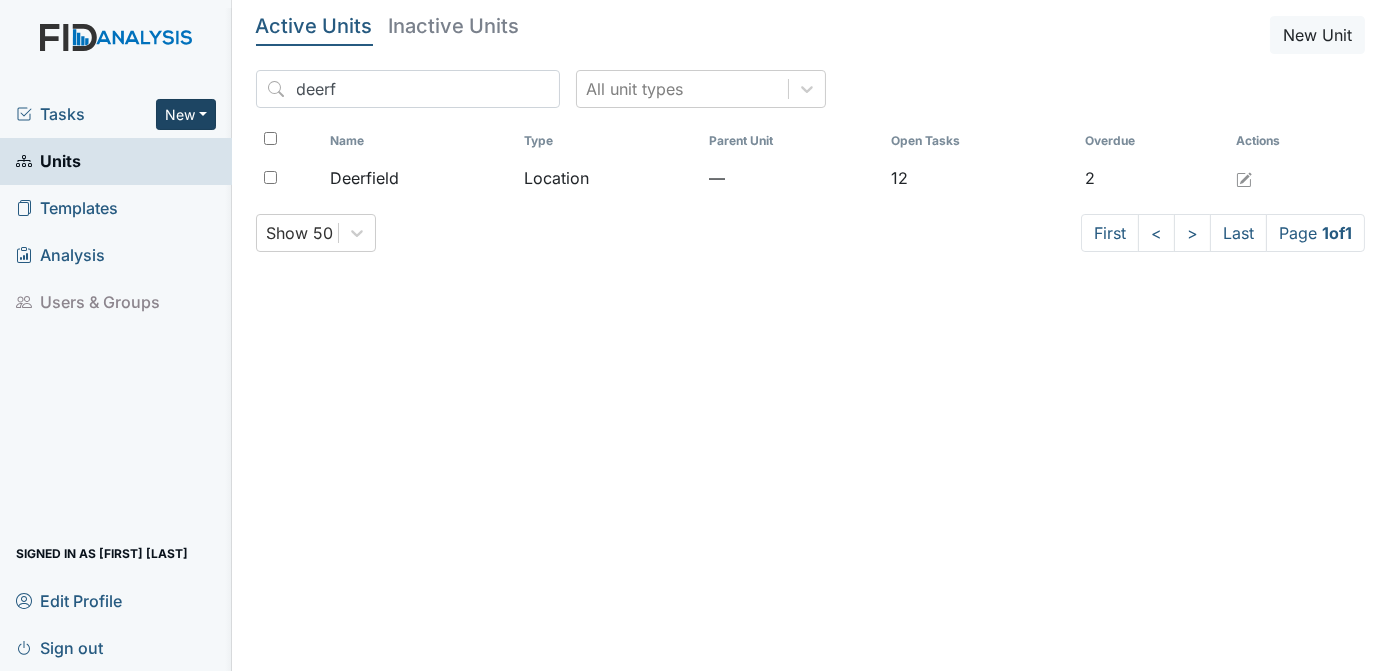 click on "New" at bounding box center (186, 114) 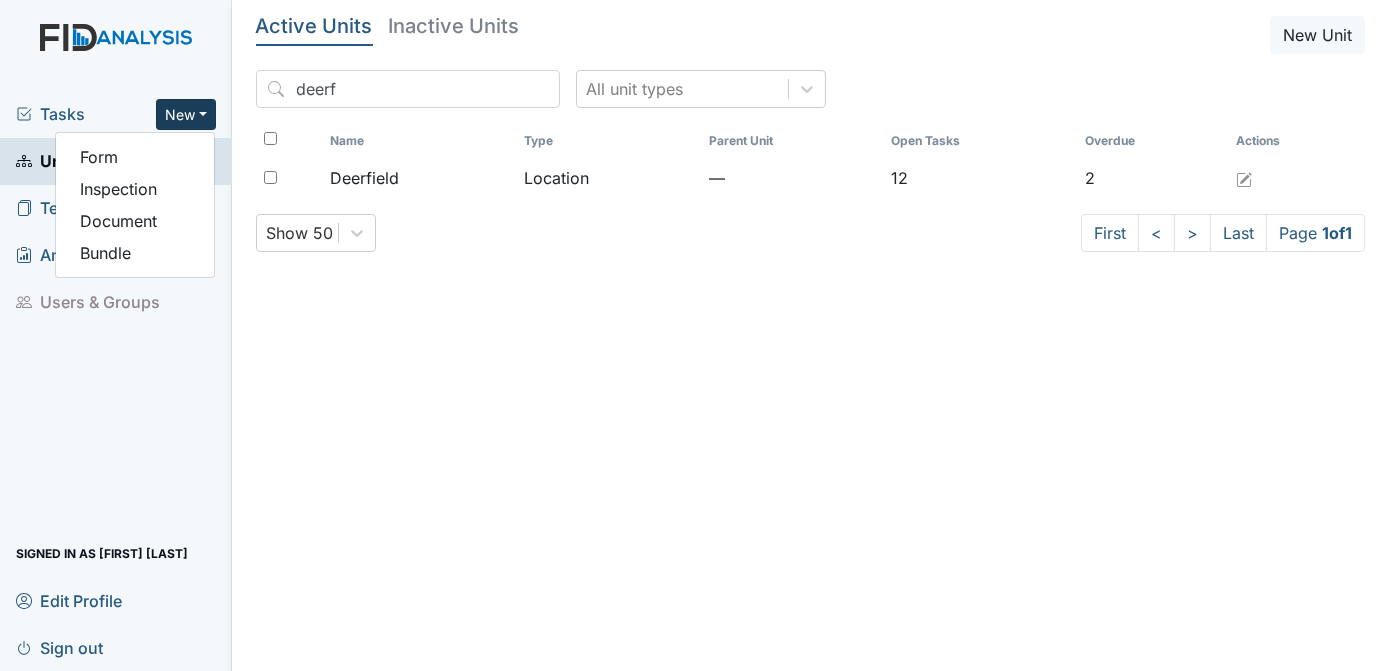 click on "New" at bounding box center (186, 114) 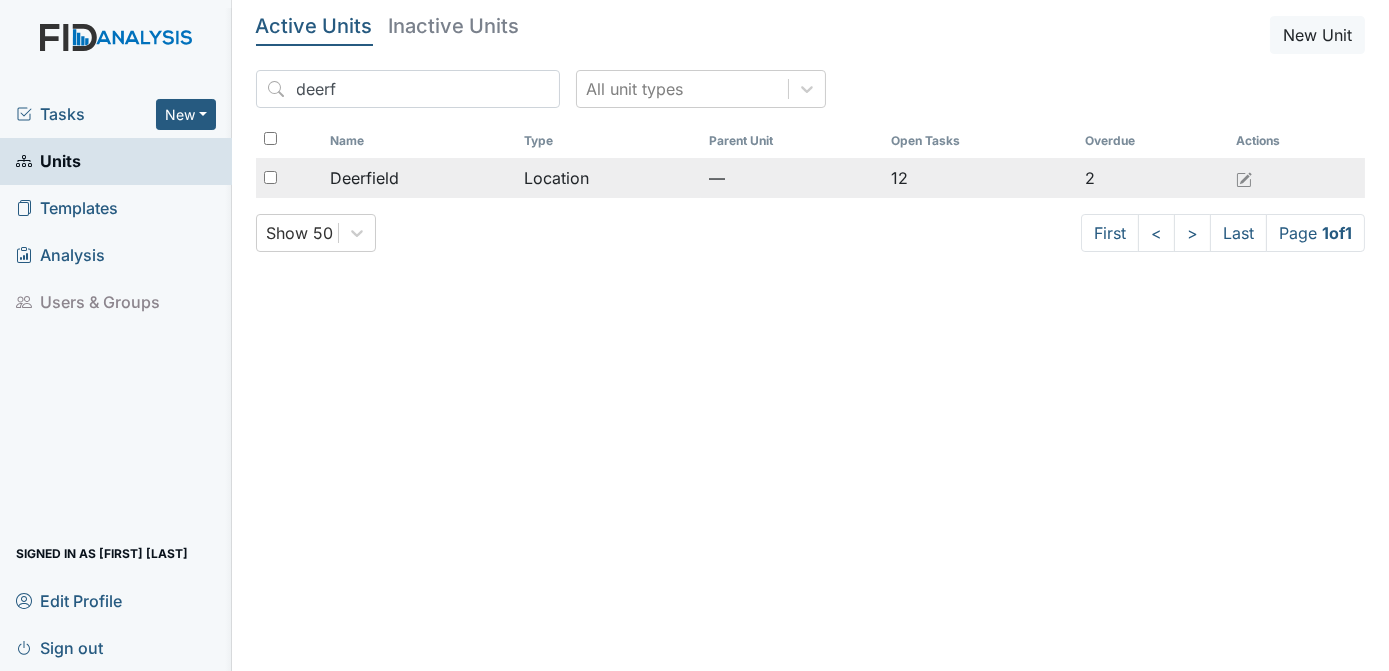 click at bounding box center [270, 177] 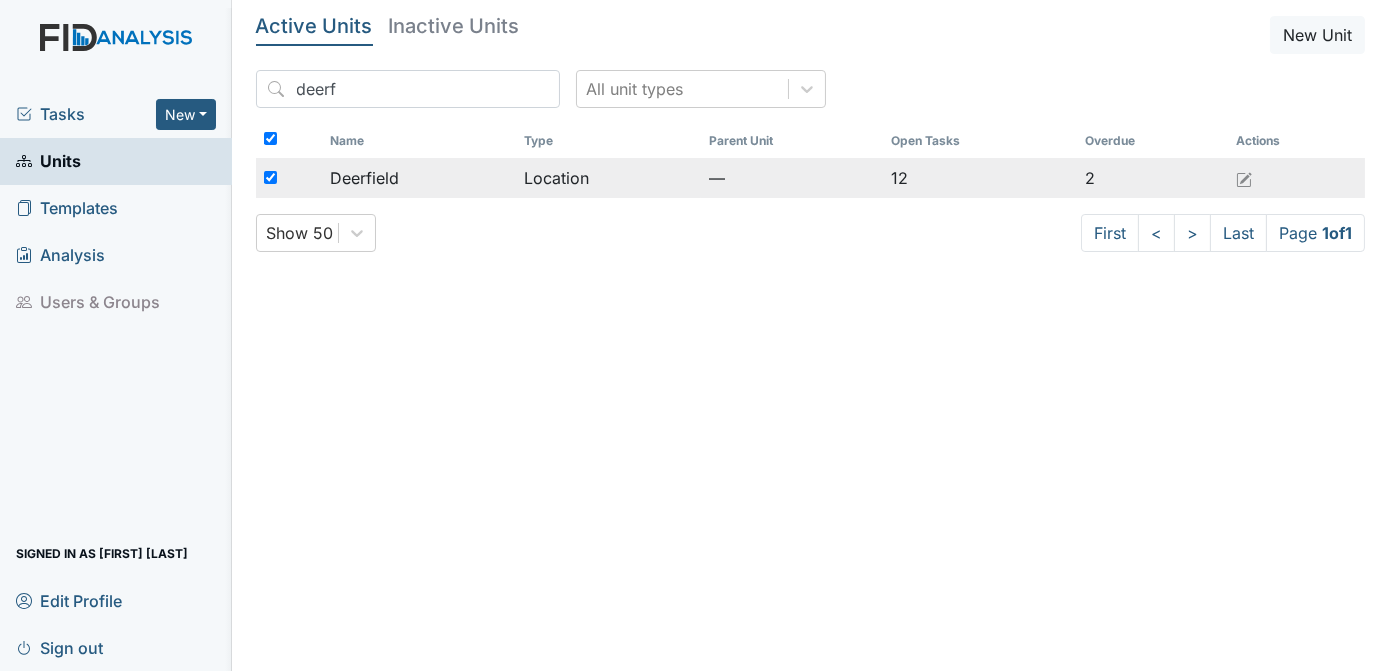 checkbox on "true" 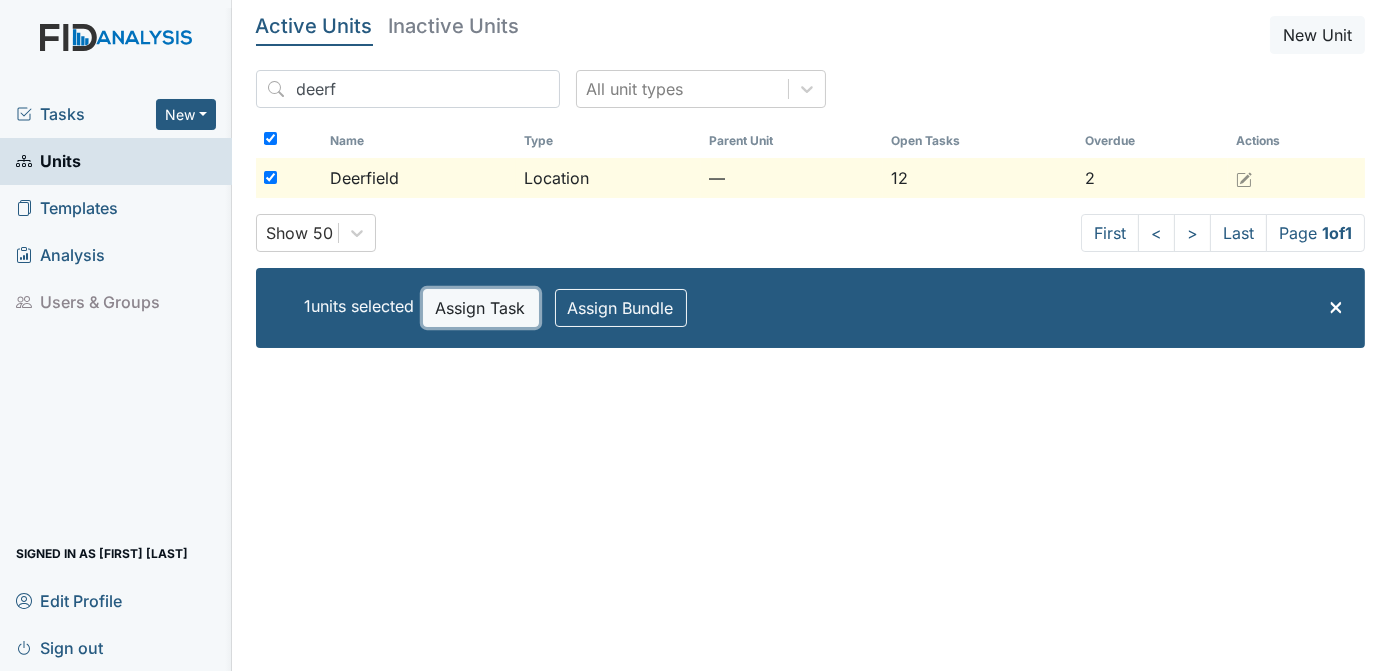 click on "Assign Task" at bounding box center [481, 308] 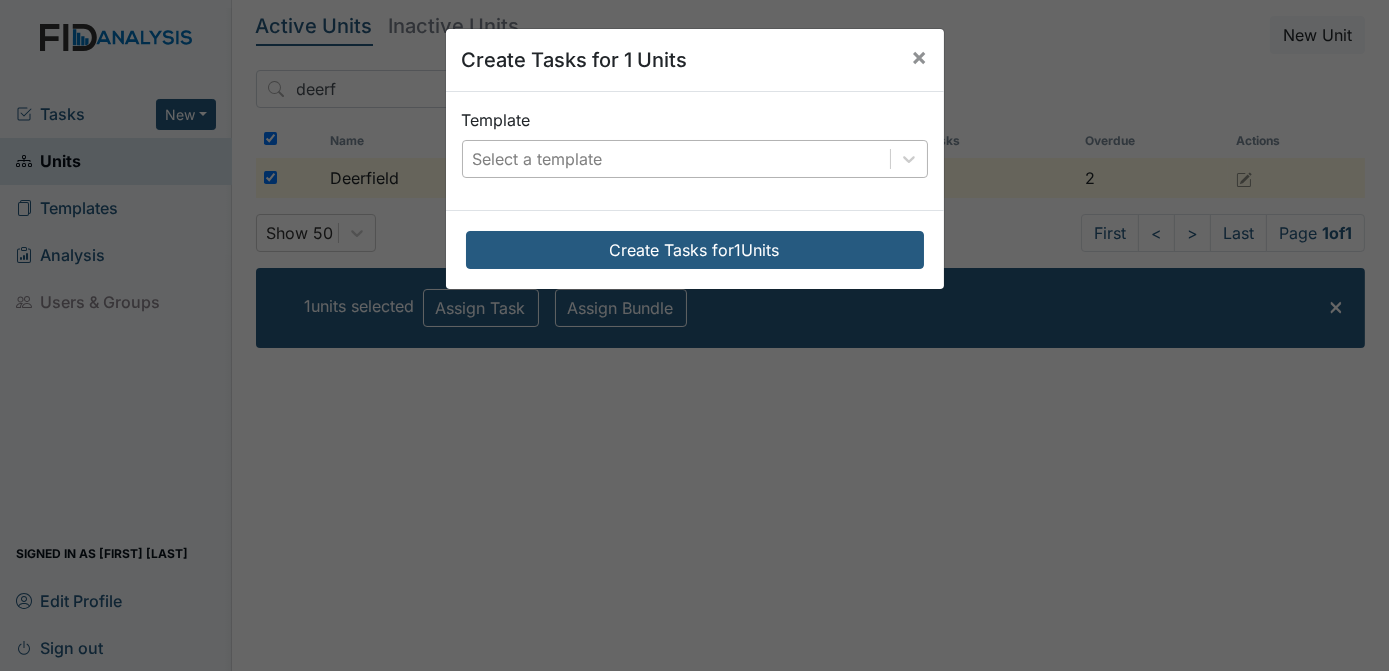 click on "Select a template" at bounding box center [538, 159] 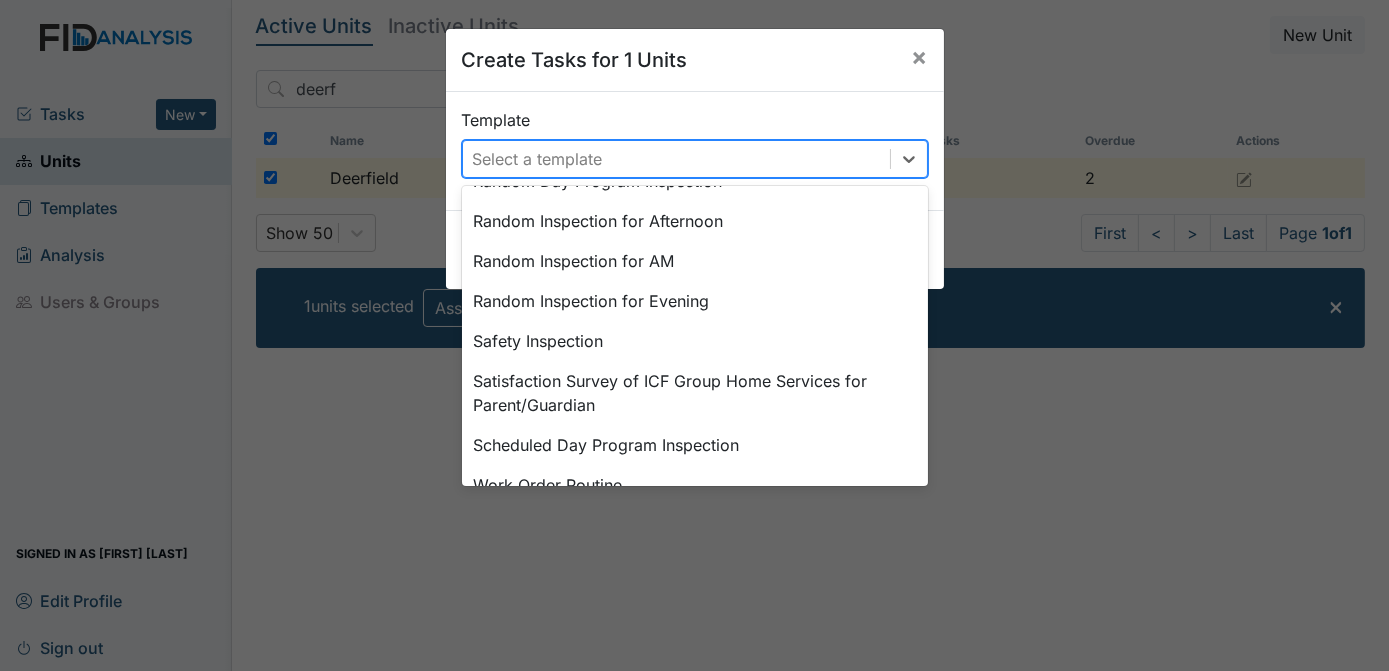 scroll, scrollTop: 928, scrollLeft: 0, axis: vertical 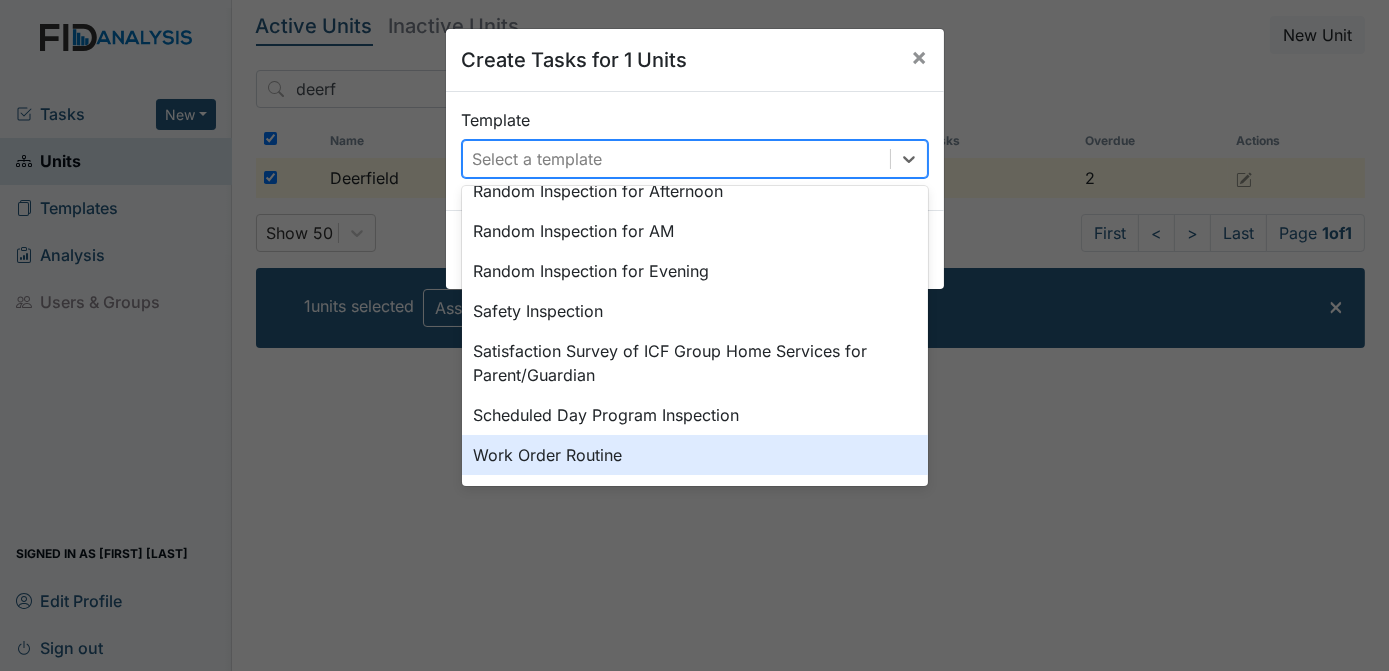 click on "Work Order Routine" at bounding box center (695, 455) 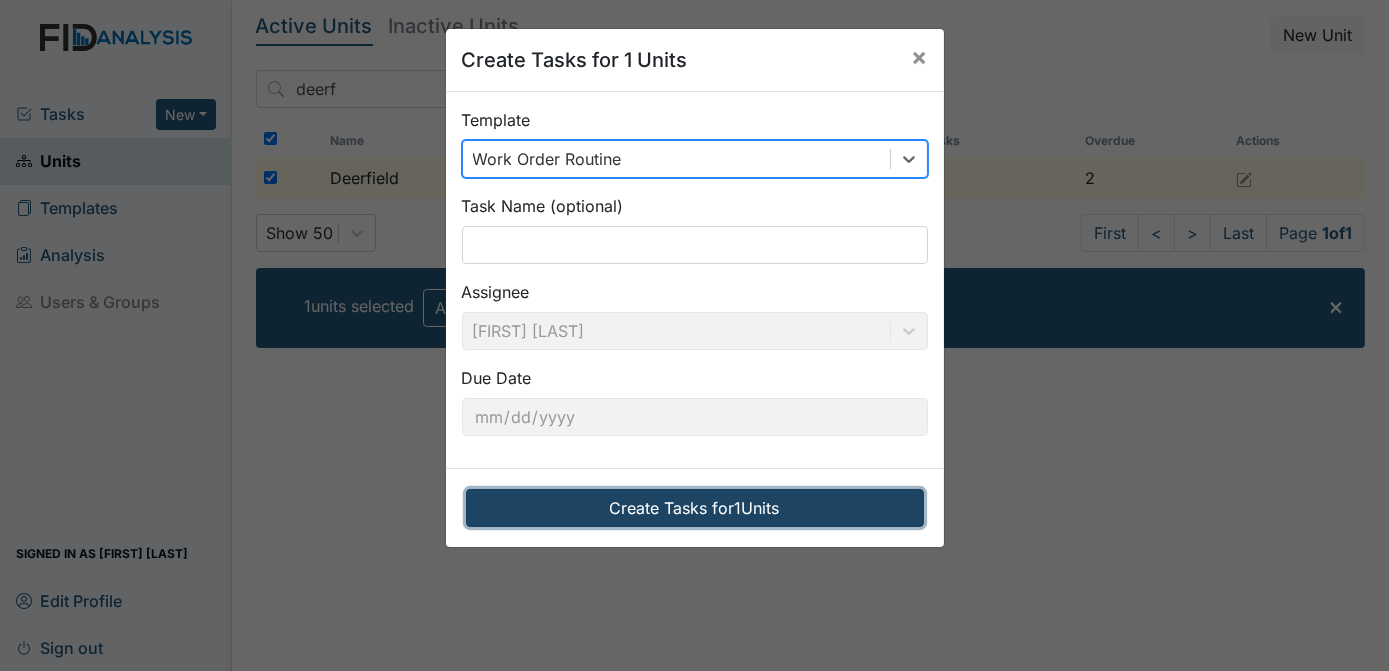 click on "Create Tasks for  1  Units" at bounding box center [695, 508] 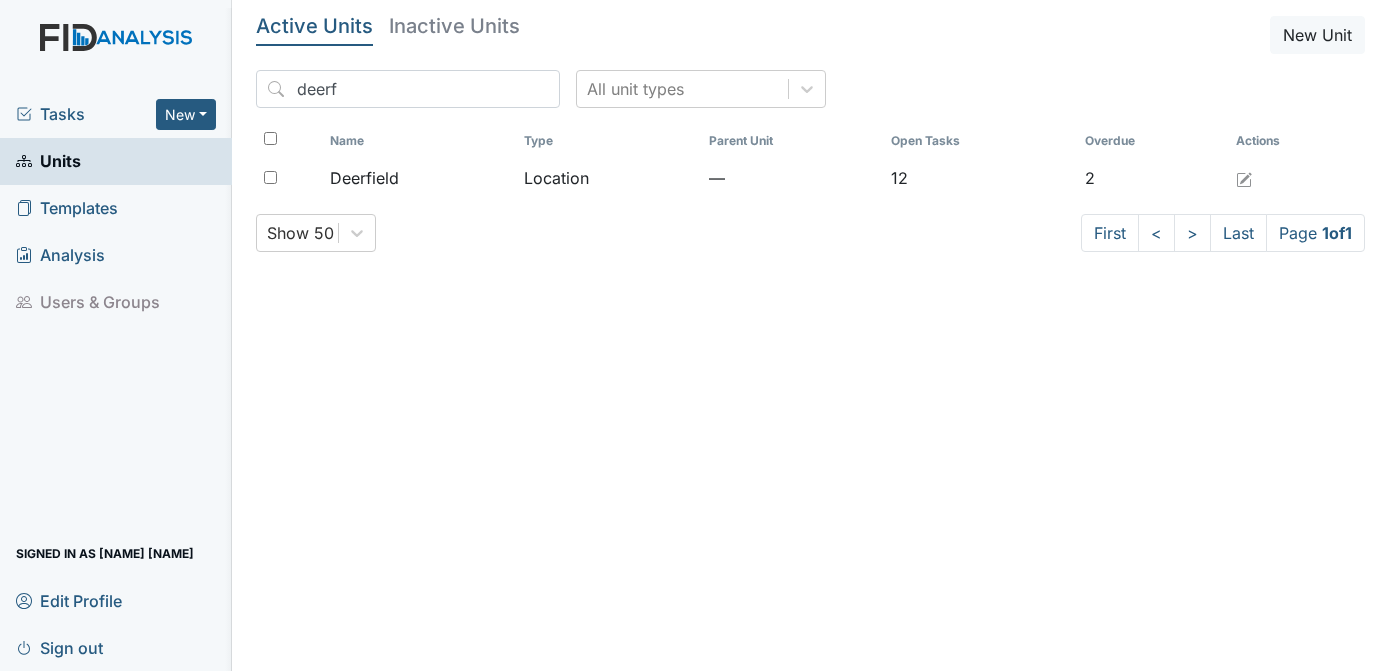scroll, scrollTop: 0, scrollLeft: 0, axis: both 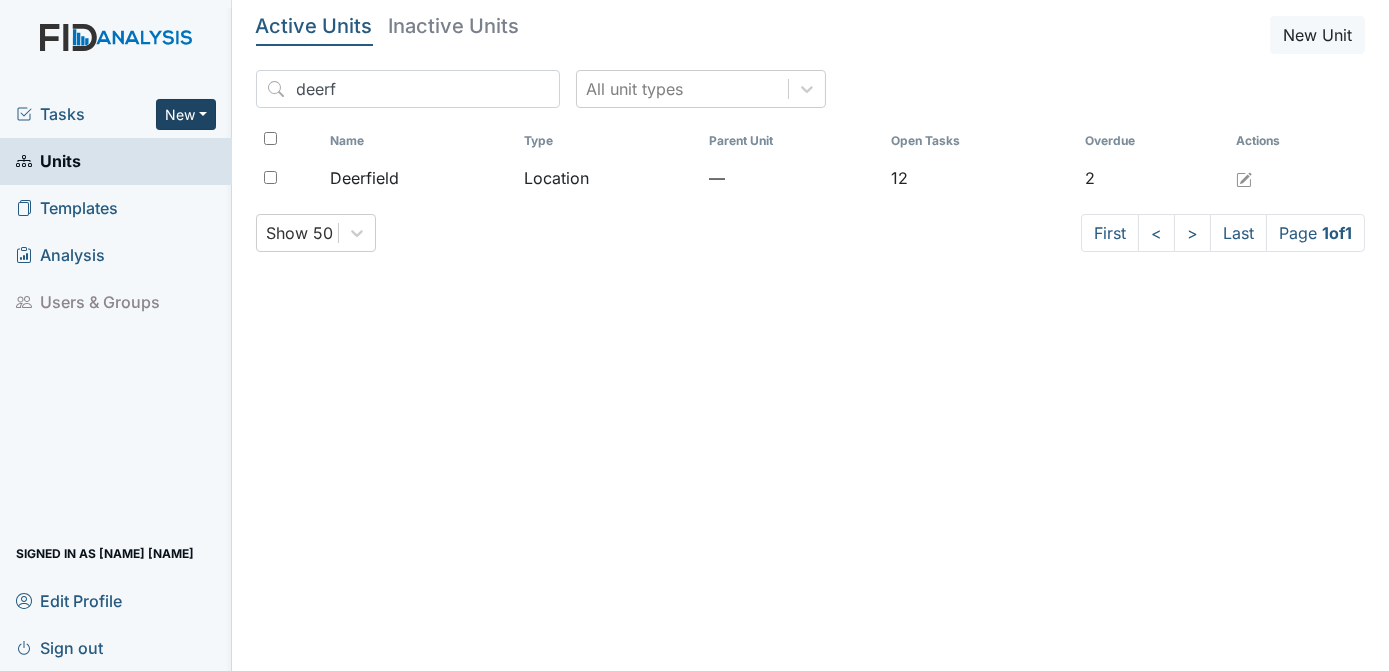 click on "New" at bounding box center (186, 114) 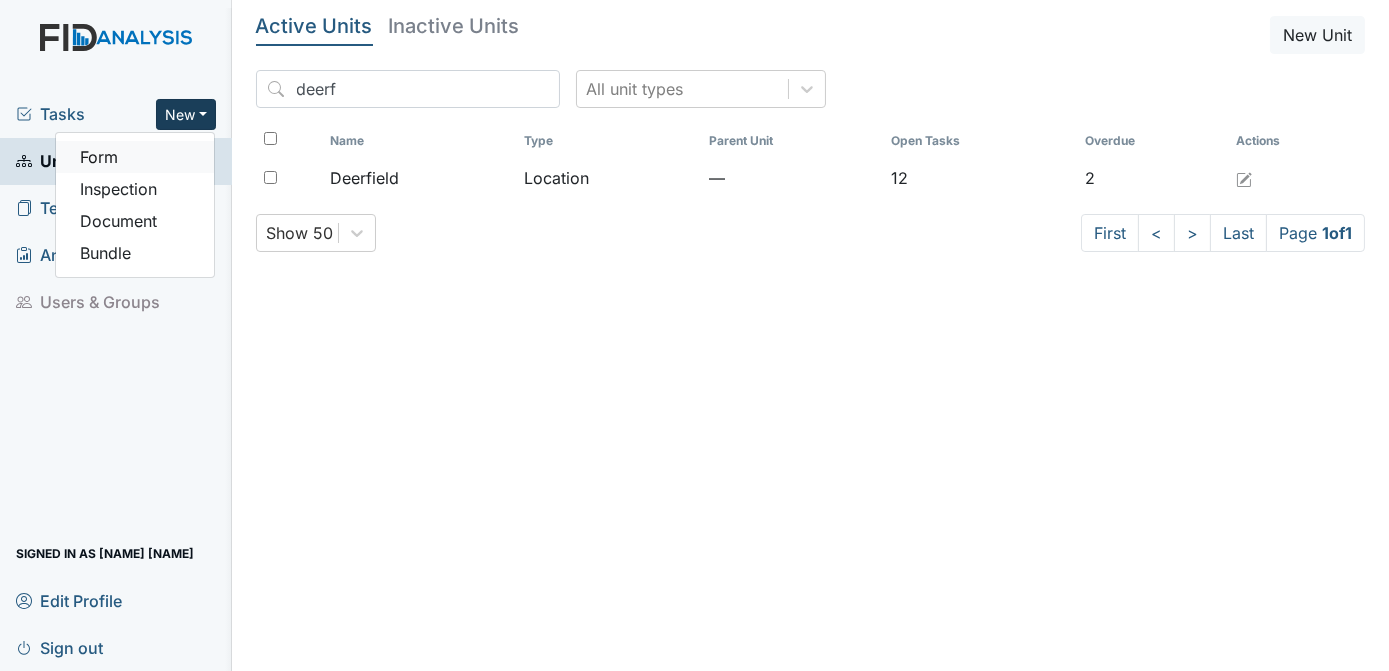 click on "Form" at bounding box center (135, 157) 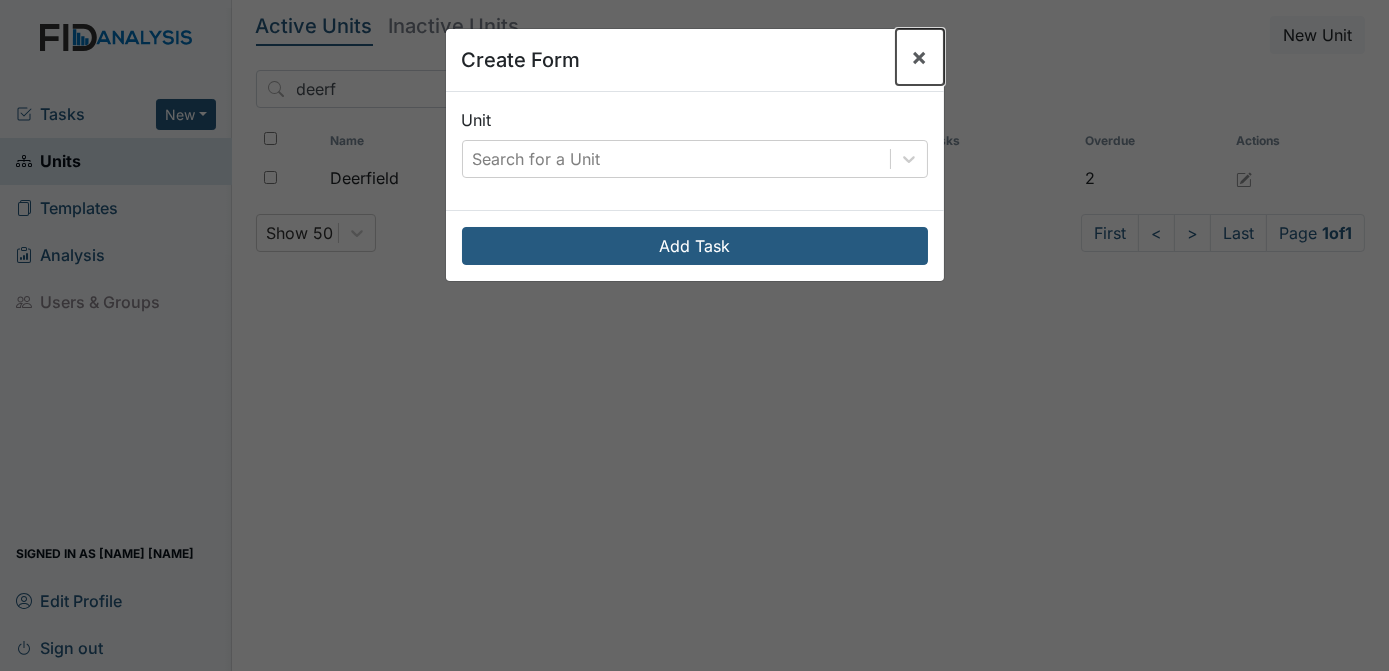 click on "×" at bounding box center [920, 56] 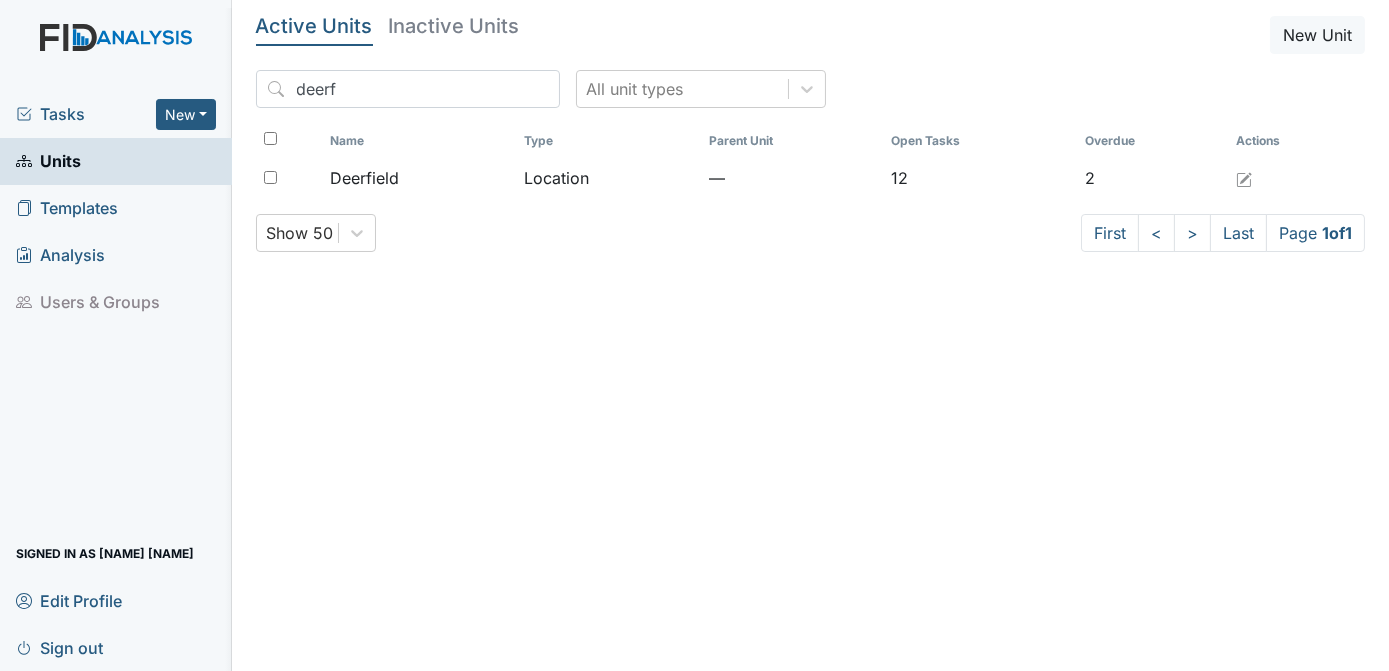 click on "Tasks" at bounding box center [86, 114] 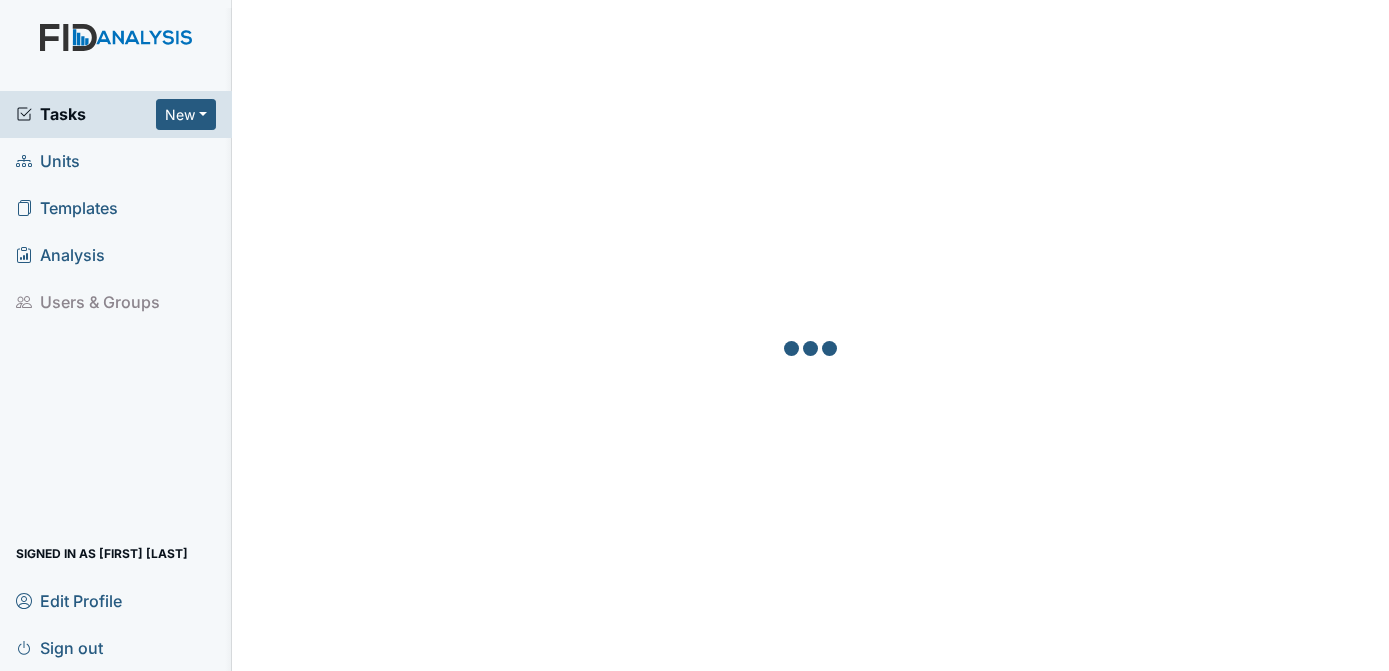 scroll, scrollTop: 0, scrollLeft: 0, axis: both 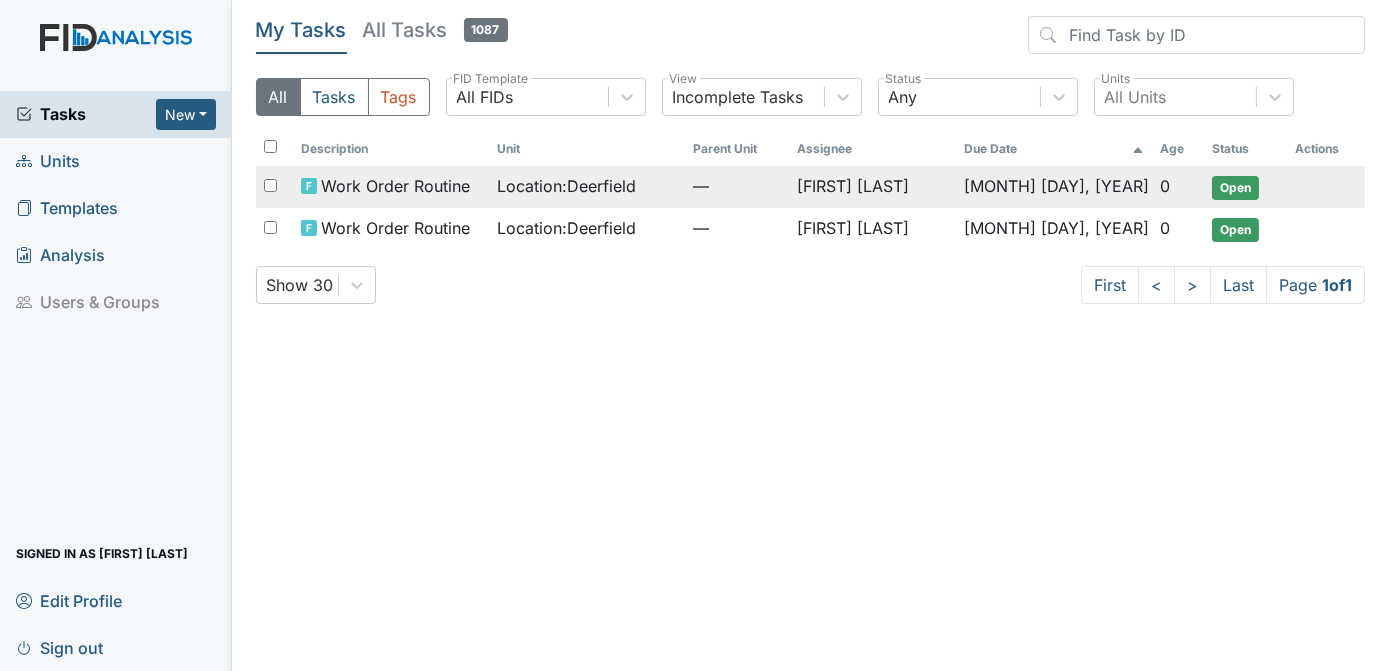 click on "Open" at bounding box center (1235, 188) 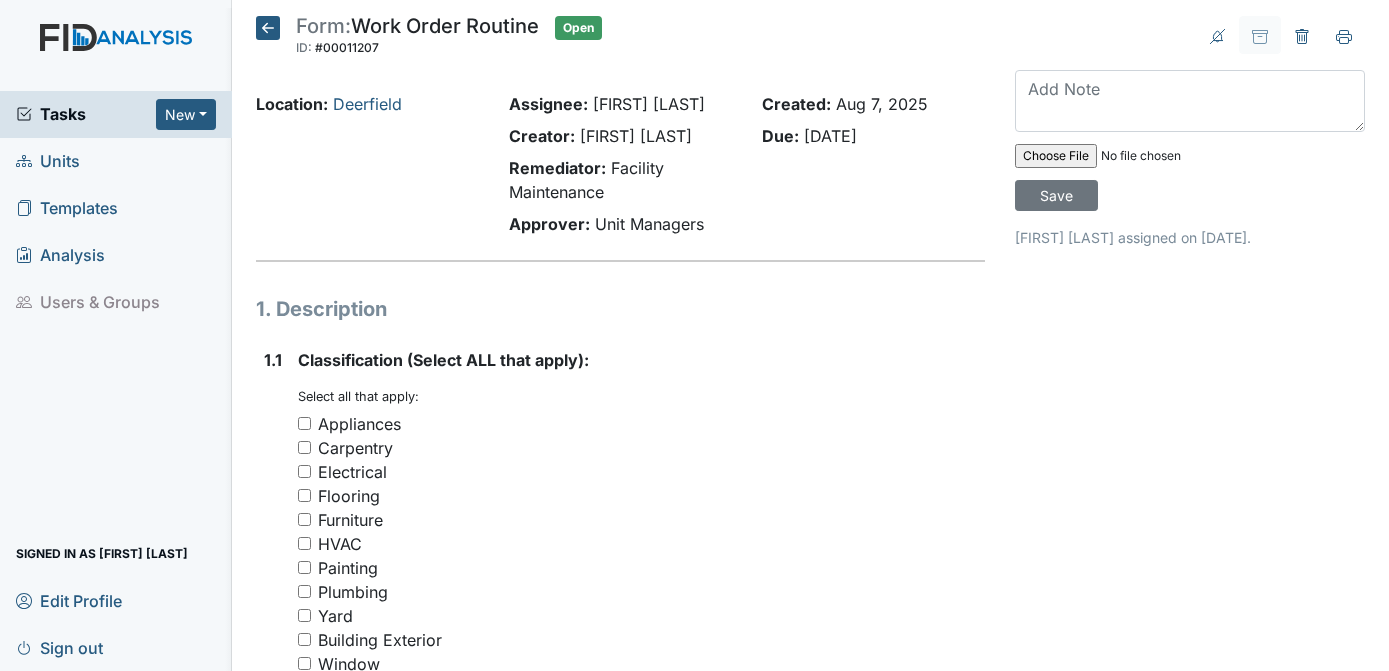 scroll, scrollTop: 0, scrollLeft: 0, axis: both 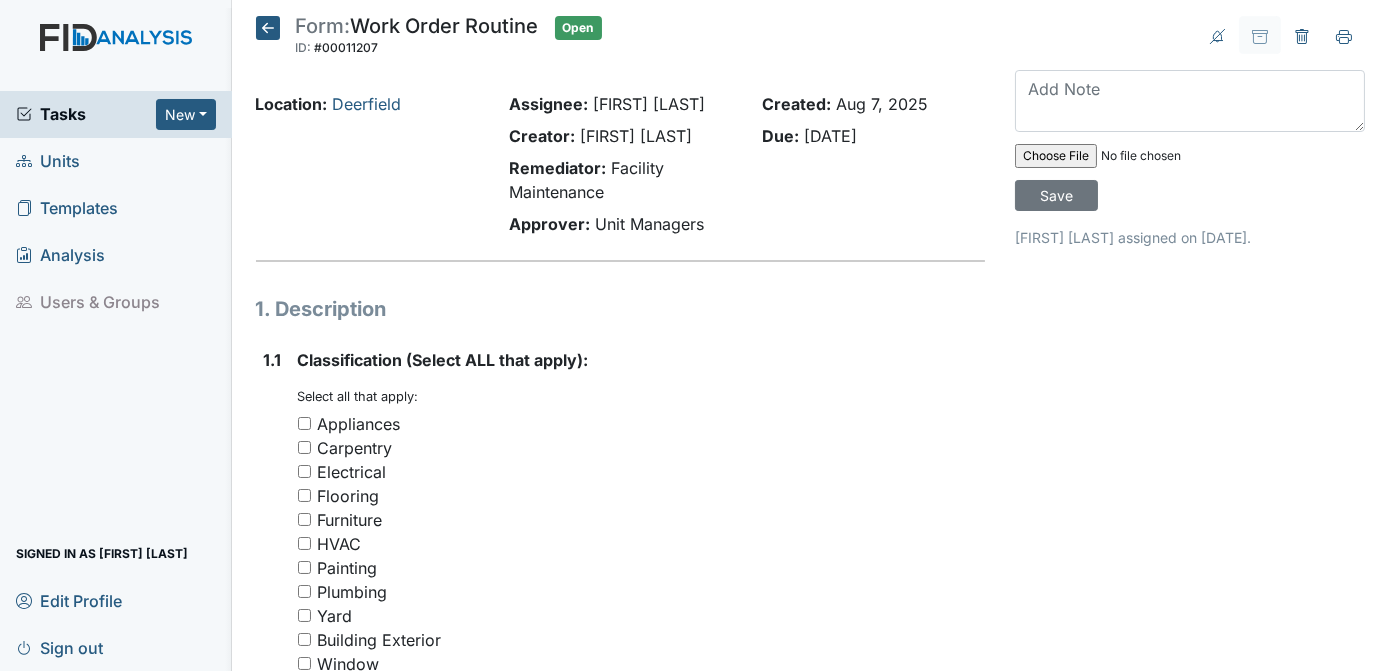 click on "Electrical" at bounding box center (304, 471) 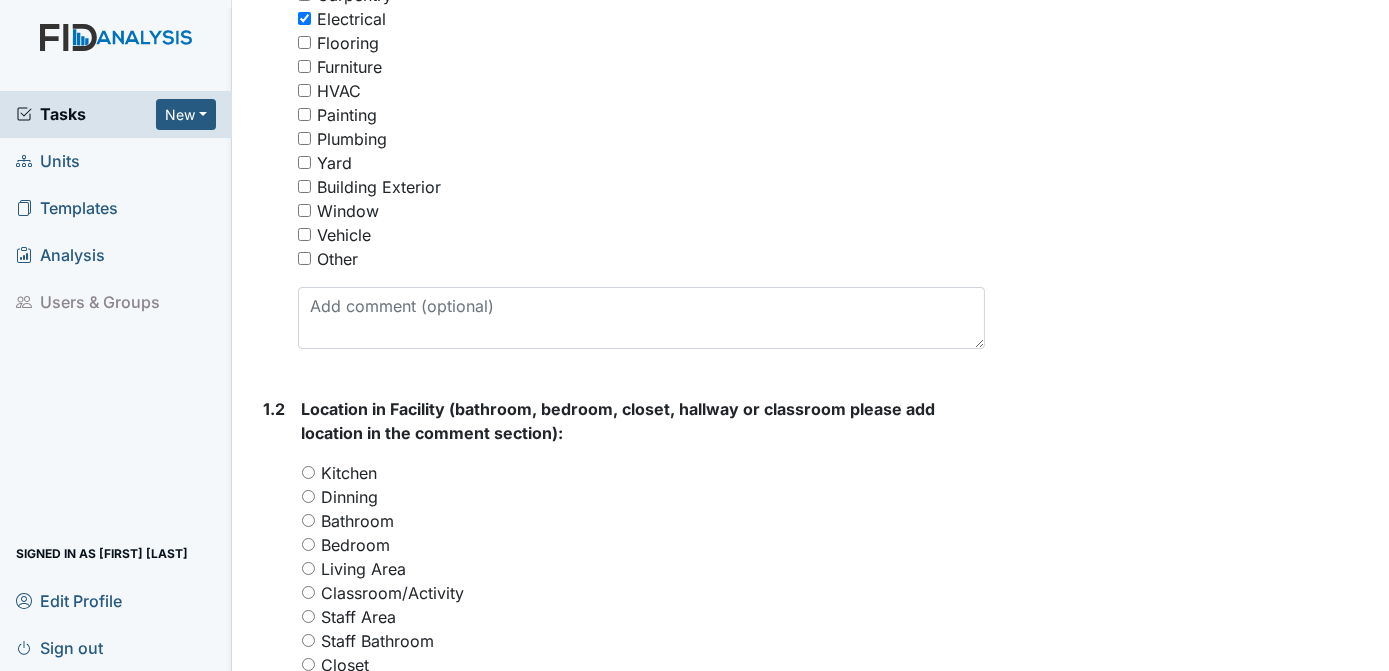 scroll, scrollTop: 458, scrollLeft: 0, axis: vertical 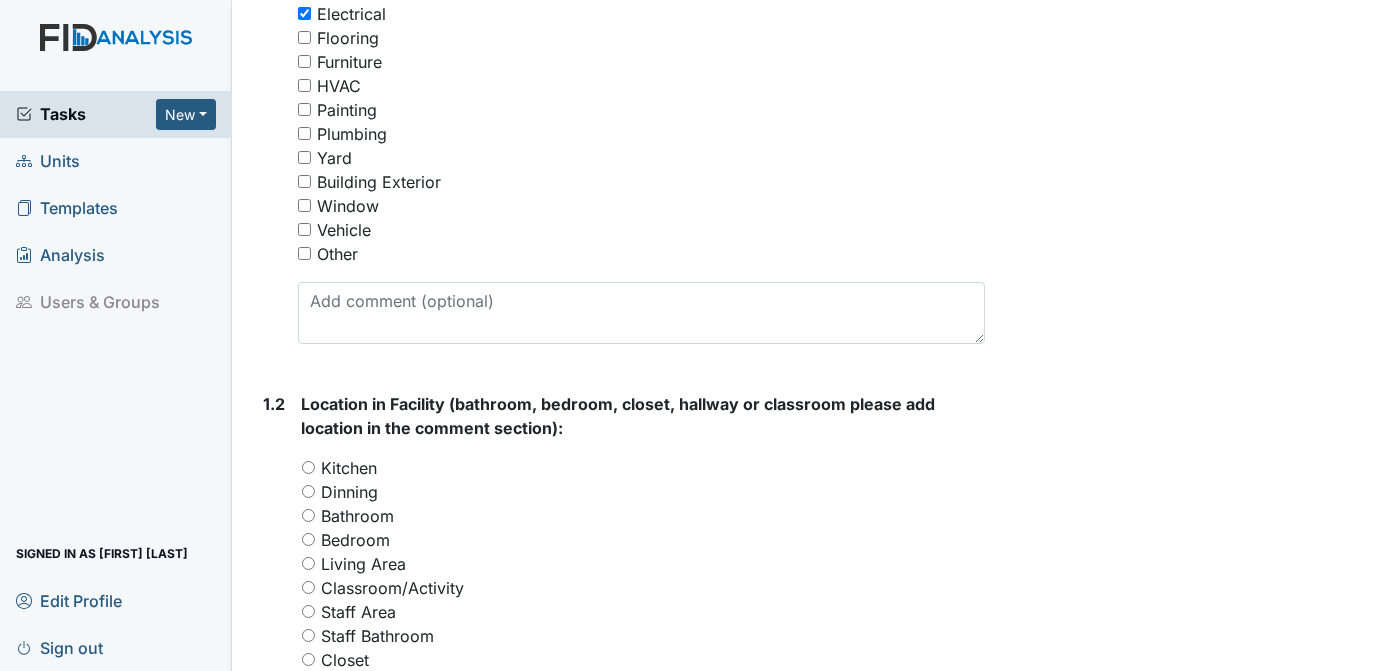 click on "Kitchen" at bounding box center (308, 467) 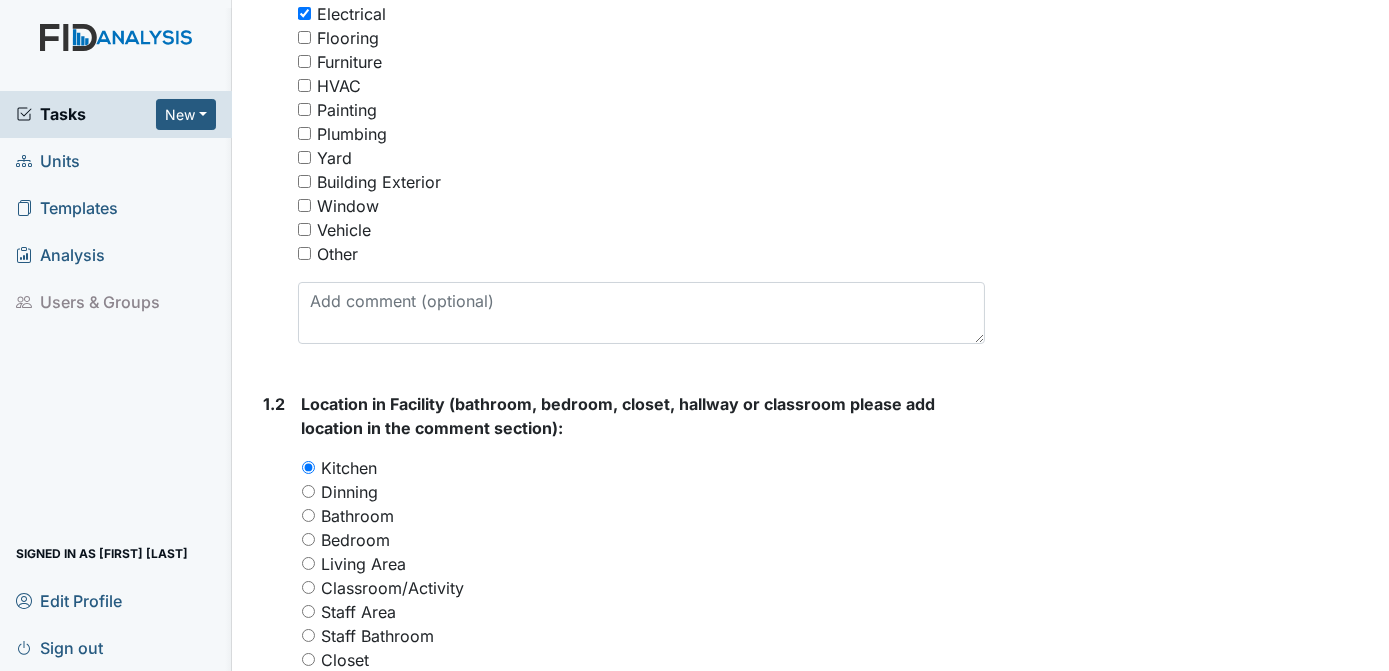 click on "Archive Task
×
Are you sure you want to archive this task? It will appear as incomplete on reports.
Archive
Delete Task
×
Are you sure you want to delete this task?
Delete
Save
Tracie Ponton assigned on Aug 07, 2025." at bounding box center [1190, 618] 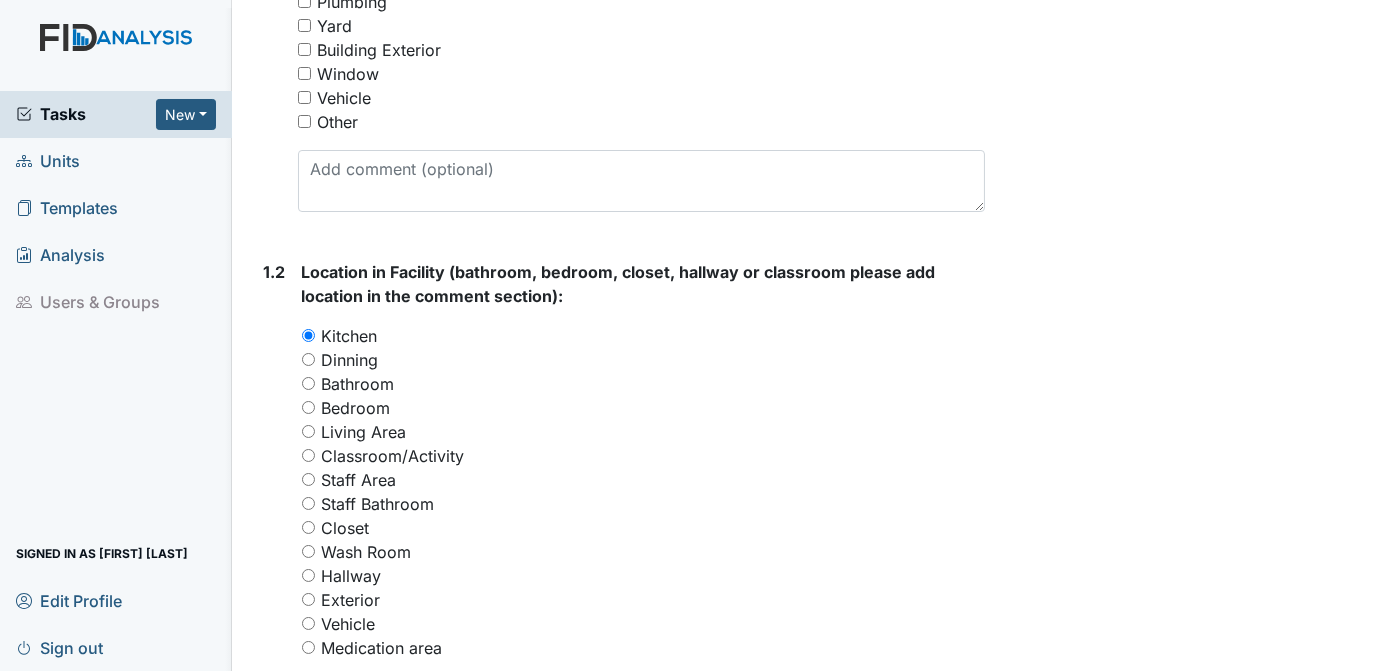 scroll, scrollTop: 595, scrollLeft: 0, axis: vertical 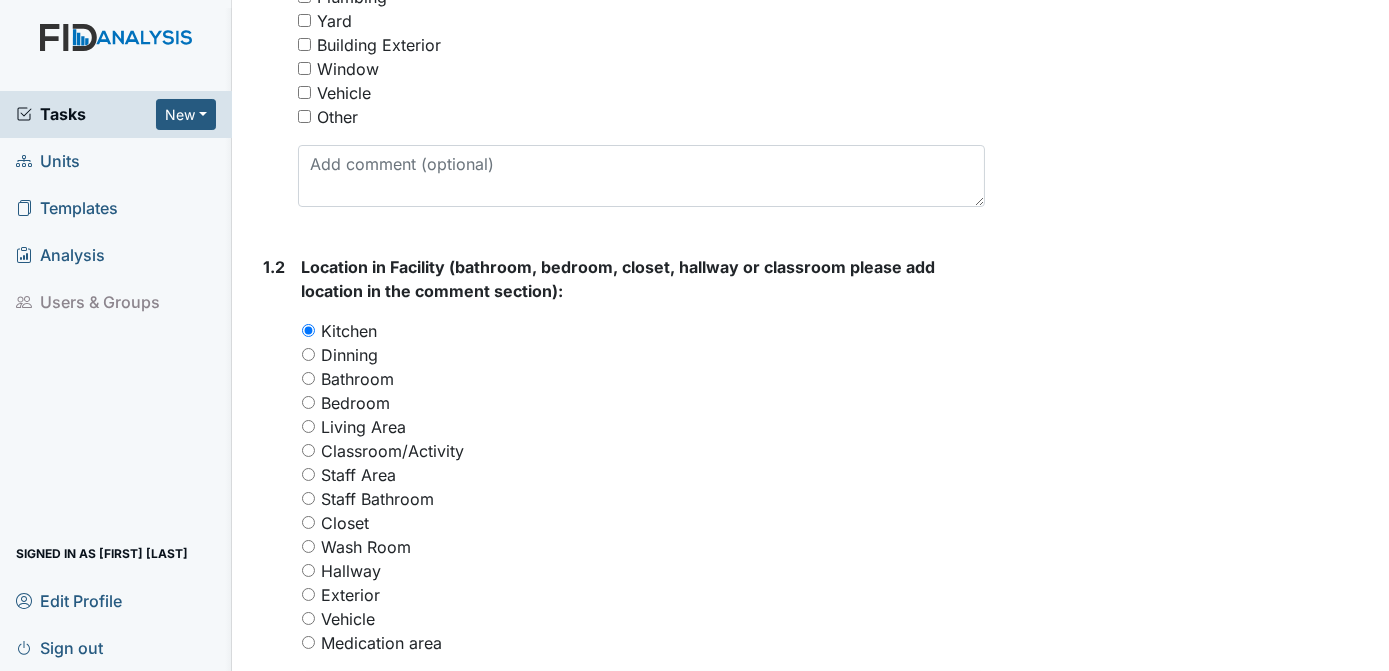 click on "Wash Room" at bounding box center (308, 546) 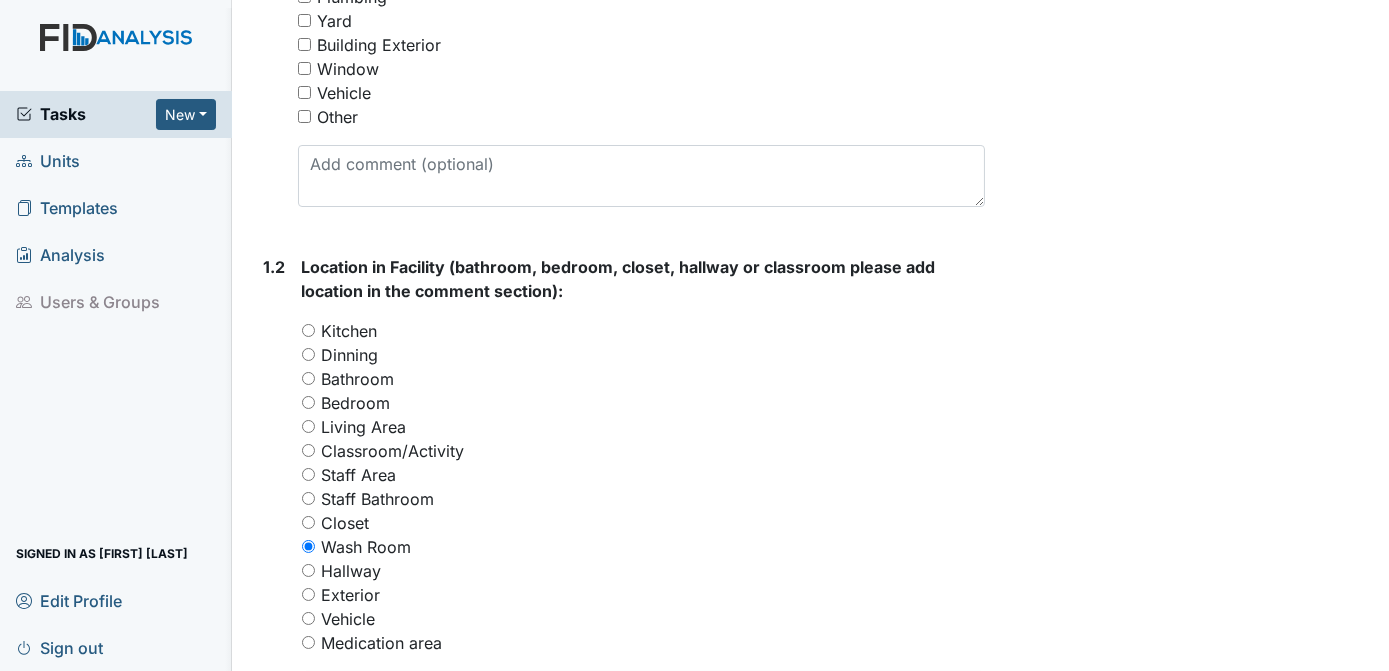 click on "Archive Task
×
Are you sure you want to archive this task? It will appear as incomplete on reports.
Archive
Delete Task
×
Are you sure you want to delete this task?
Delete
Save
Tracie Ponton assigned on Aug 07, 2025." at bounding box center (1190, 481) 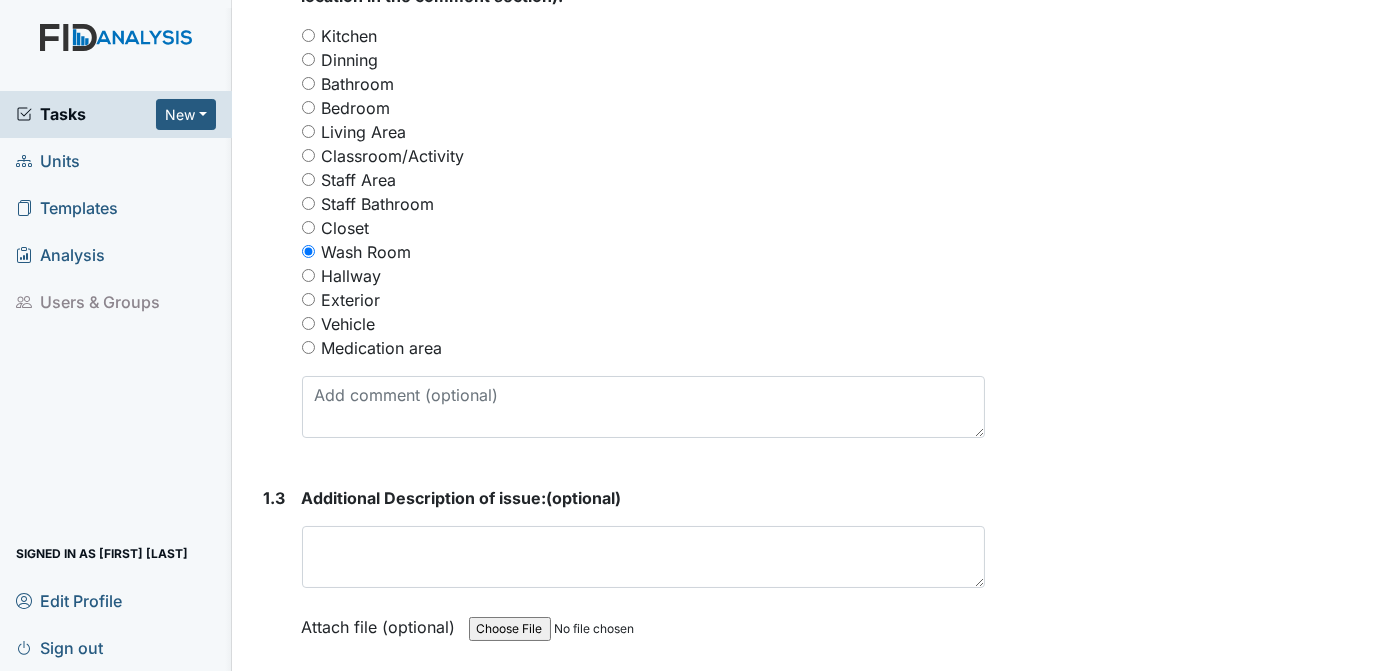 scroll, scrollTop: 934, scrollLeft: 0, axis: vertical 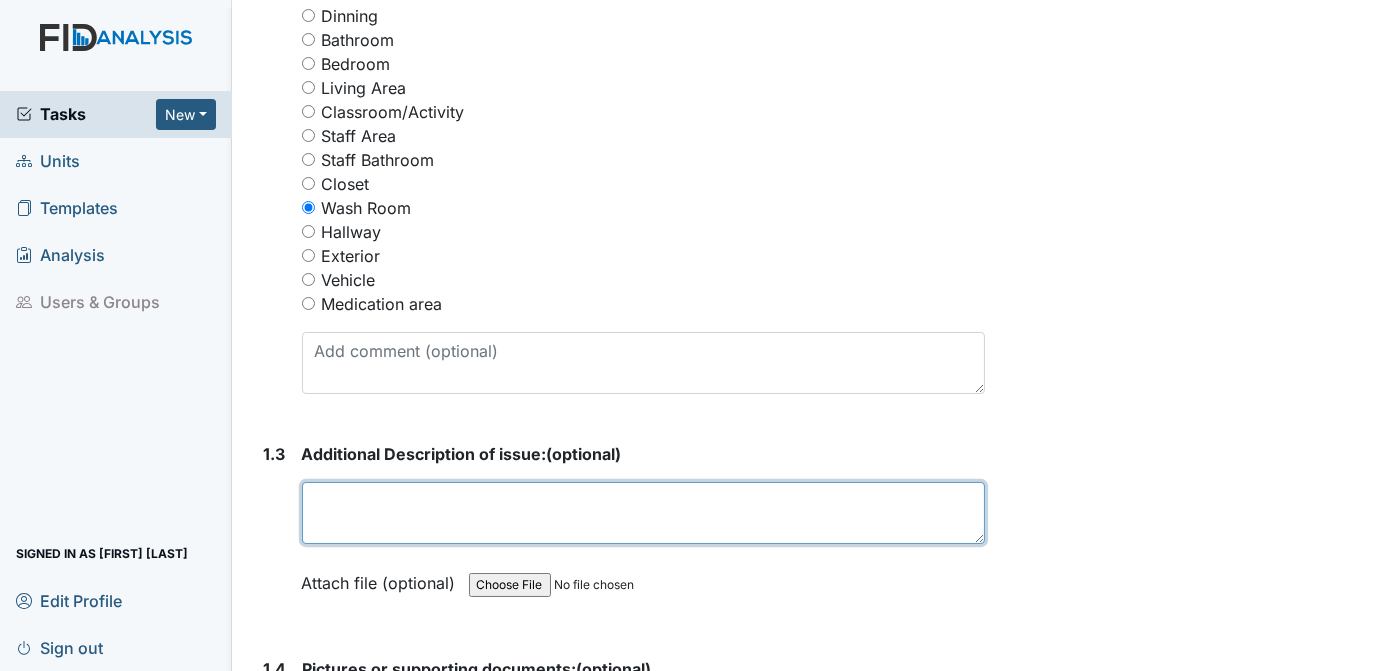 click at bounding box center (644, 513) 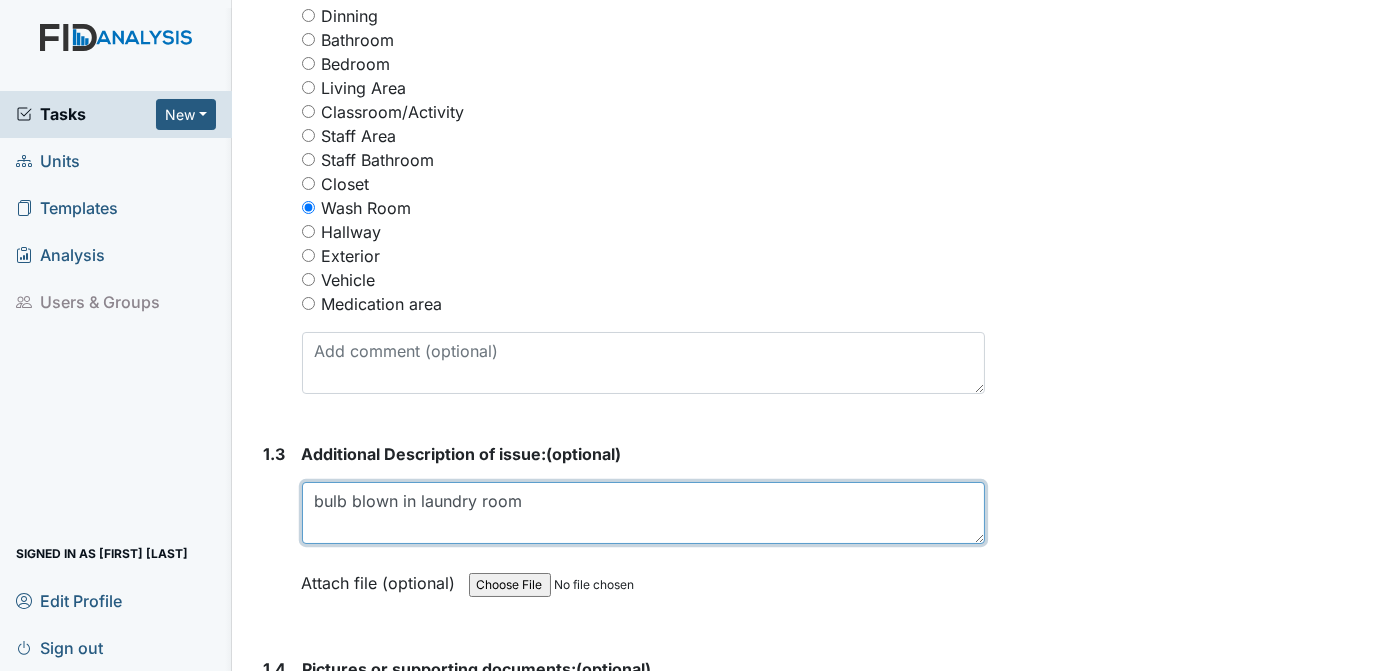 type on "bulb blown in laundry room" 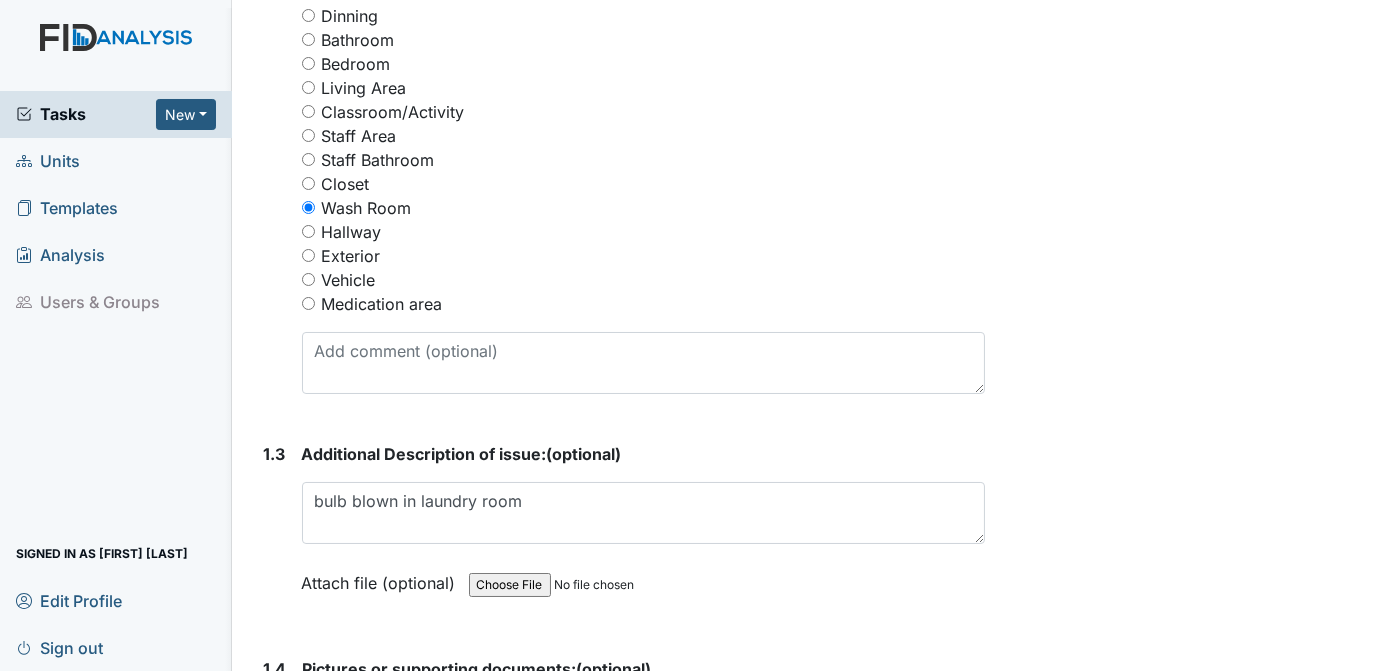 click on "Archive Task
×
Are you sure you want to archive this task? It will appear as incomplete on reports.
Archive
Delete Task
×
Are you sure you want to delete this task?
Delete
Save
Tracie Ponton assigned on Aug 07, 2025." at bounding box center (1190, 142) 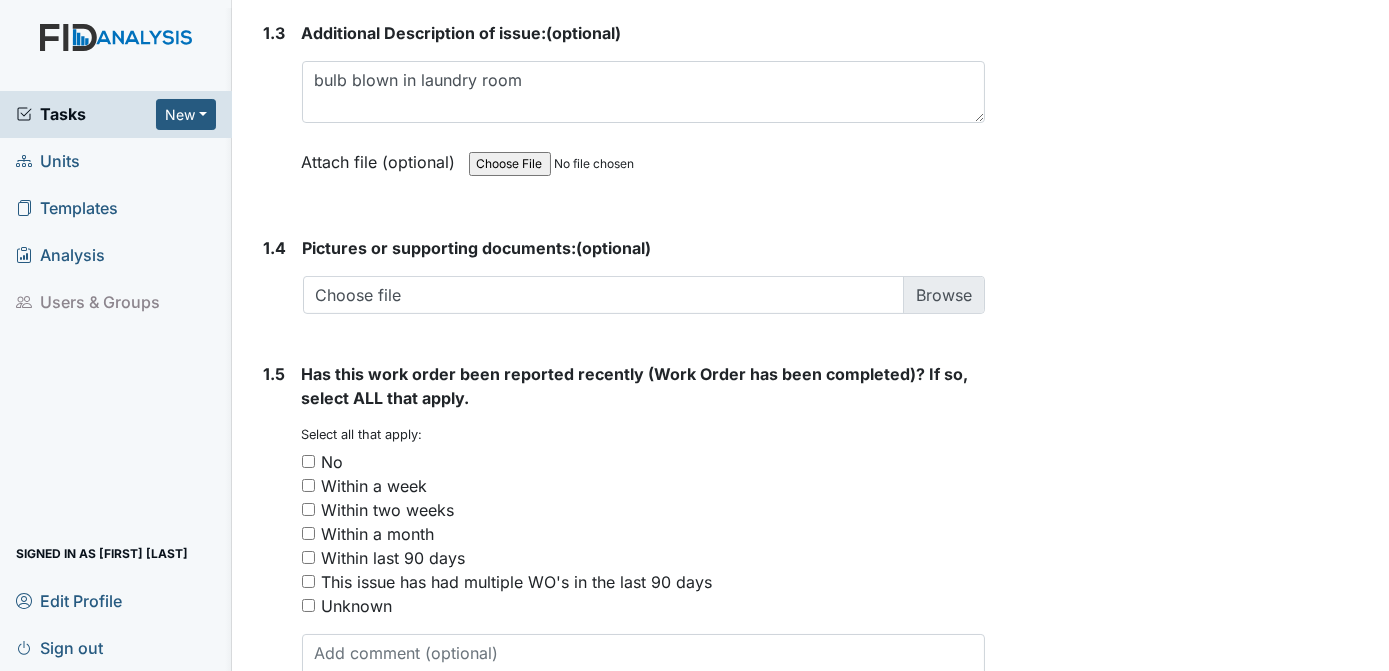 scroll, scrollTop: 1360, scrollLeft: 0, axis: vertical 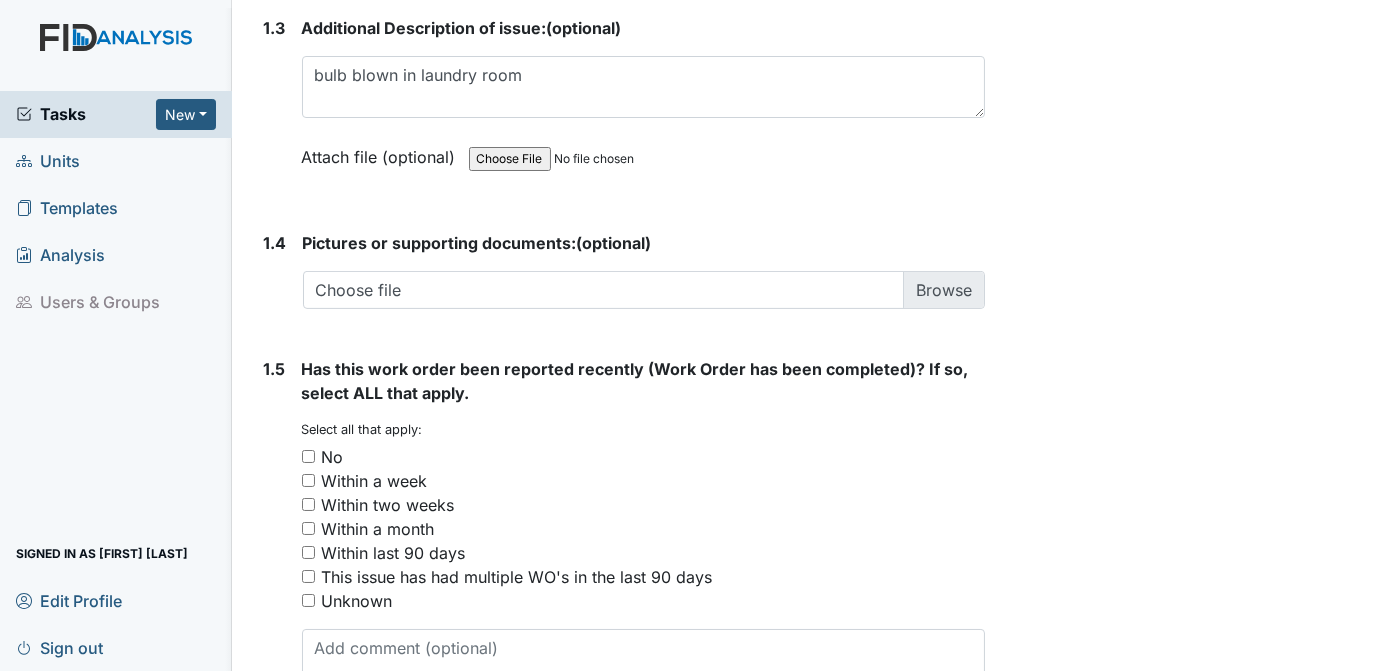 click on "Unknown" at bounding box center [308, 600] 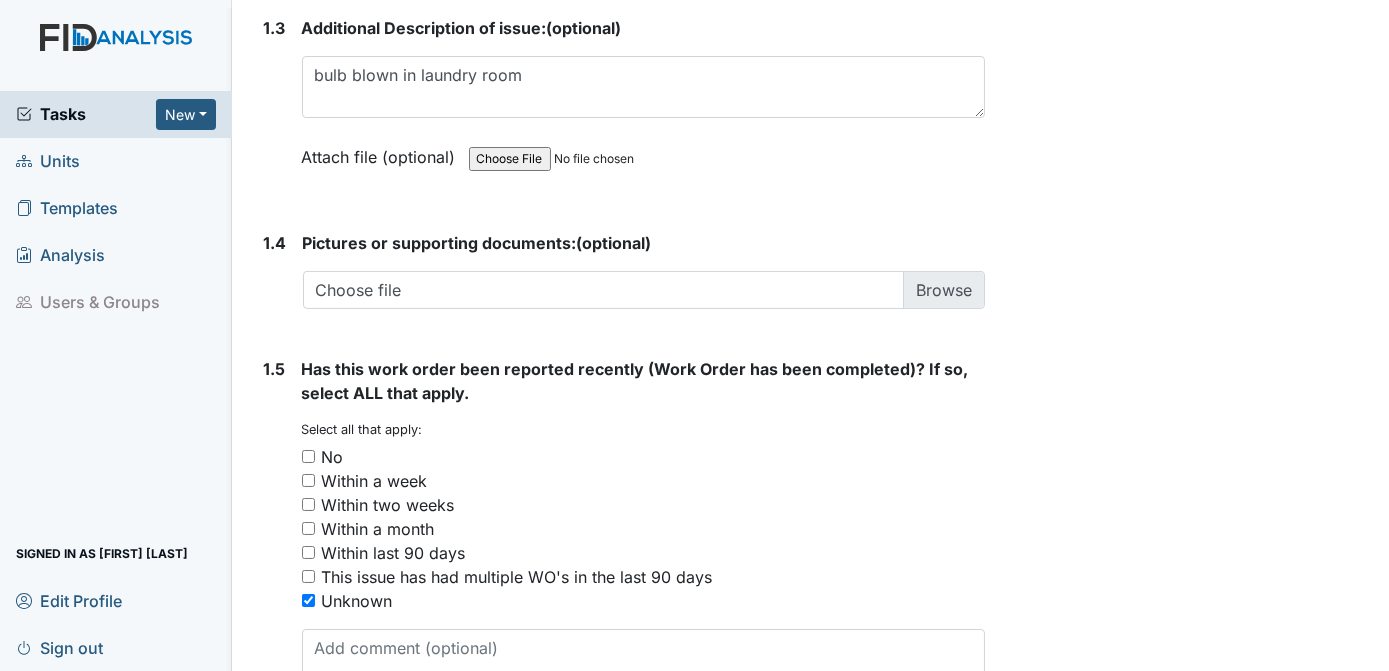 click on "Archive Task
×
Are you sure you want to archive this task? It will appear as incomplete on reports.
Archive
Delete Task
×
Are you sure you want to delete this task?
Delete
Save
Tracie Ponton assigned on Aug 07, 2025." at bounding box center (1190, -284) 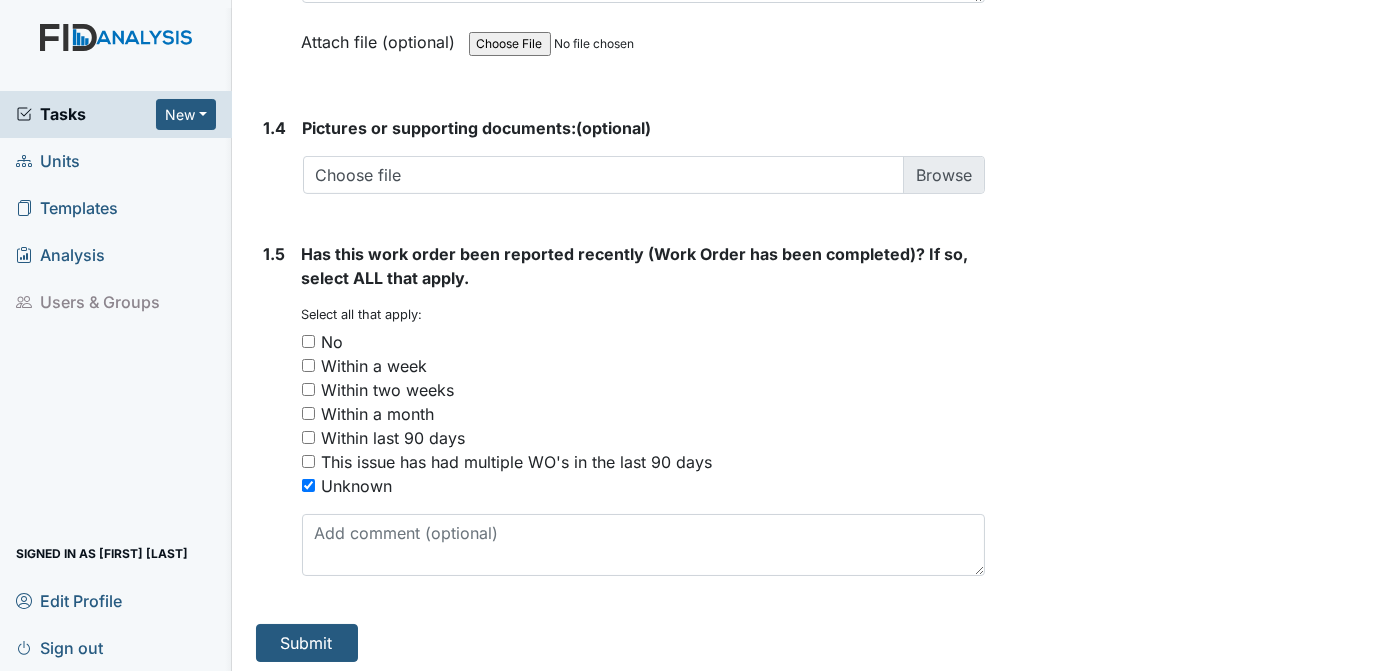 scroll, scrollTop: 1477, scrollLeft: 0, axis: vertical 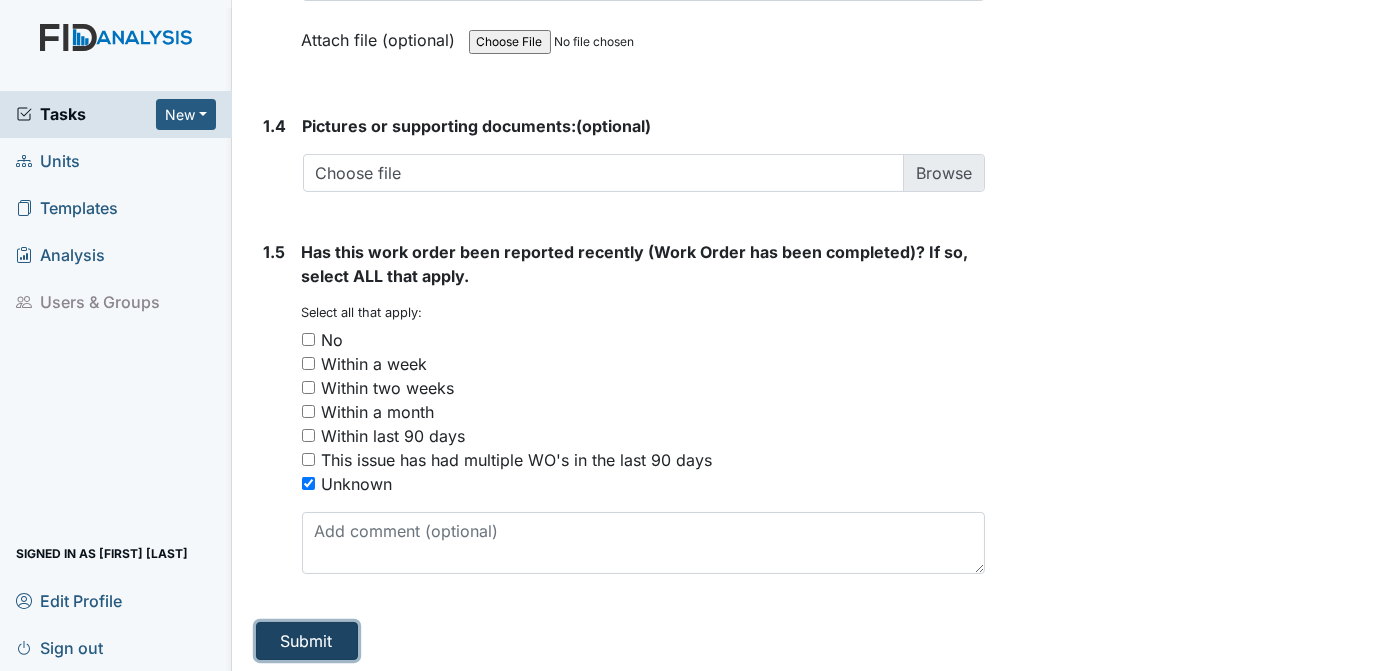 click on "Submit" at bounding box center (307, 641) 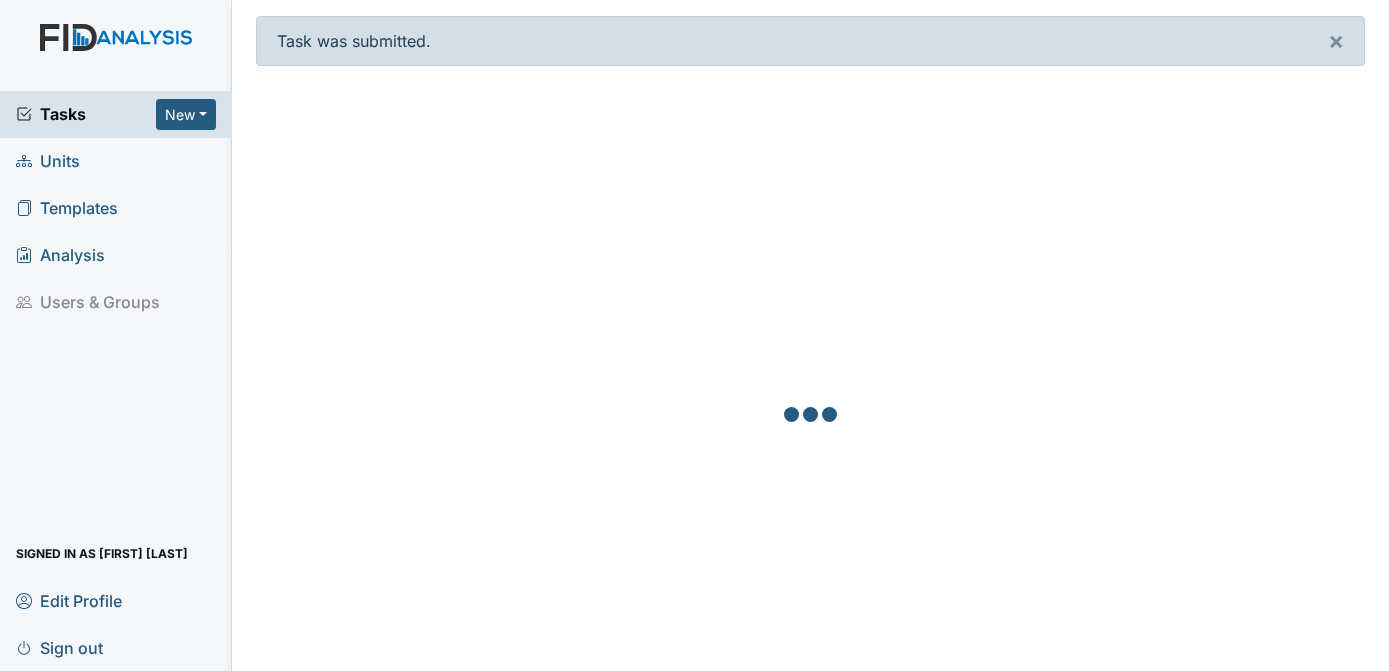 scroll, scrollTop: 0, scrollLeft: 0, axis: both 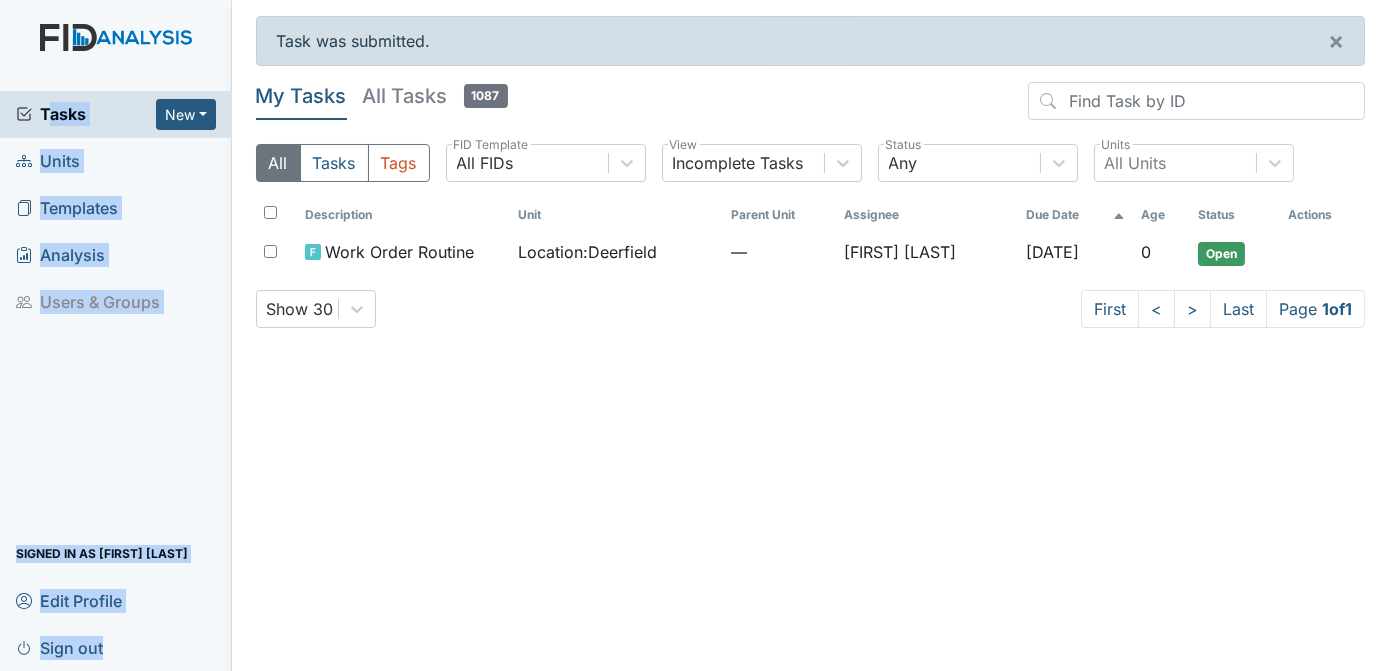 click on "Signed in as [FIRST] [LAST]
Edit Profile
Sign out
Assign Form
Assign Inspection
Assign Document
Assign Bundle
Task was submitted.
×
My Tasks   All Tasks   1087 All   Tasks   Tags   All FIDs FID Template Incomplete Tasks View Any Status All Units Units Description Unit Parent Unit Assignee Due Date Age Status Actions Work Order Routine Location :  Deerfield — [FIRST] [LAST] [DATE] 0 Open Show 30 First < > Last Page   1  of  1
Edit Profile
×
Your profile has been updated.
First name
[FIRST]
Last name
[LAST]
Email
[EMAIL]
Password
Update Profile" at bounding box center (694, 335) 